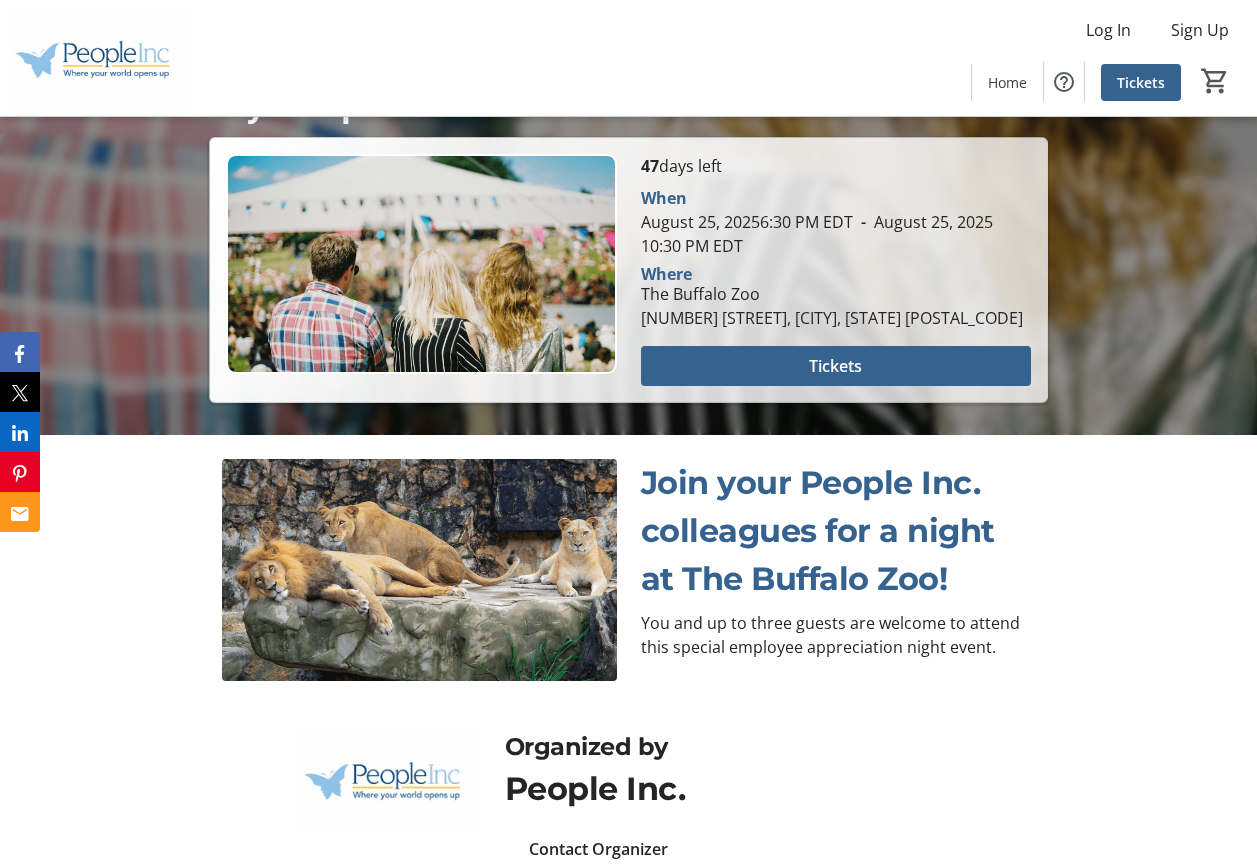 scroll, scrollTop: 488, scrollLeft: 0, axis: vertical 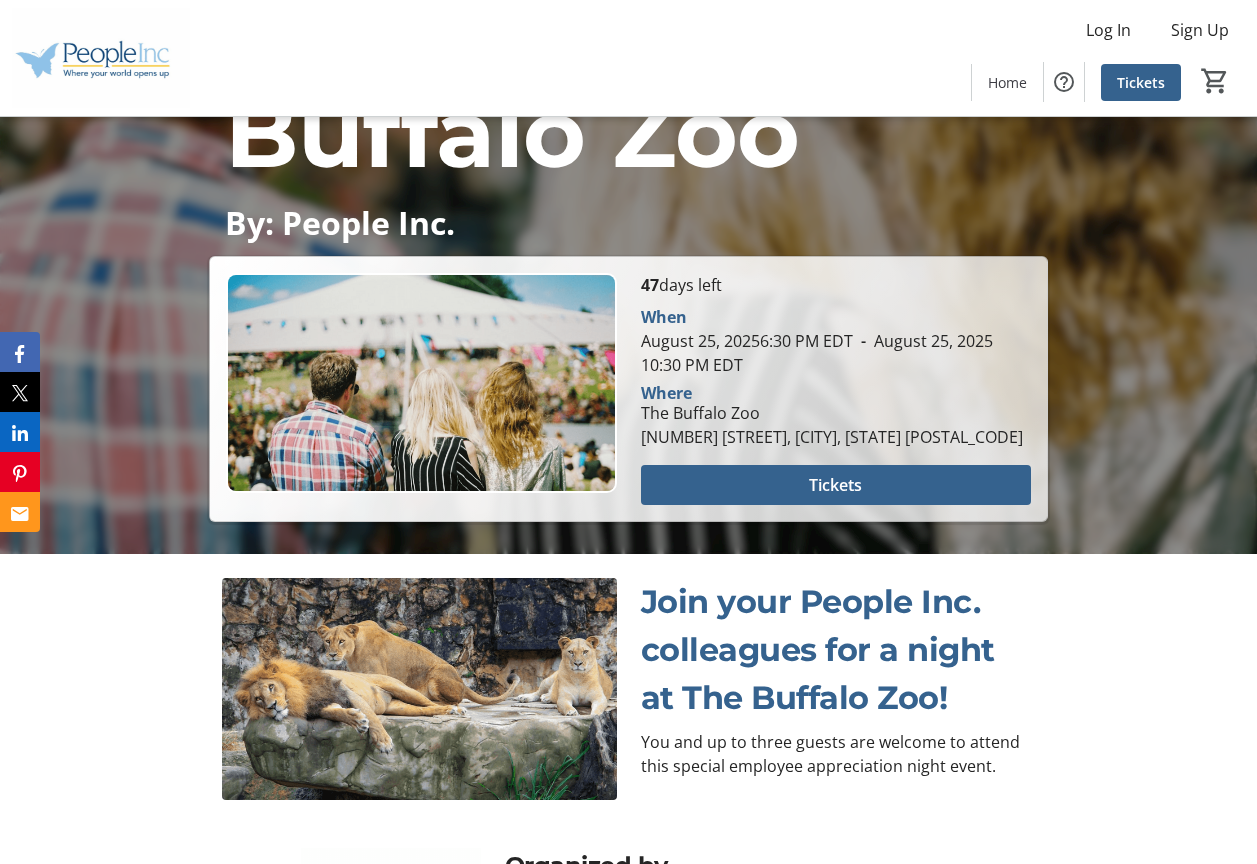 click on "Join your People Inc. colleagues for a night at The Buffalo Zoo! You and up to three guests are welcome to attend this special employee appreciation night event." at bounding box center (628, 33) 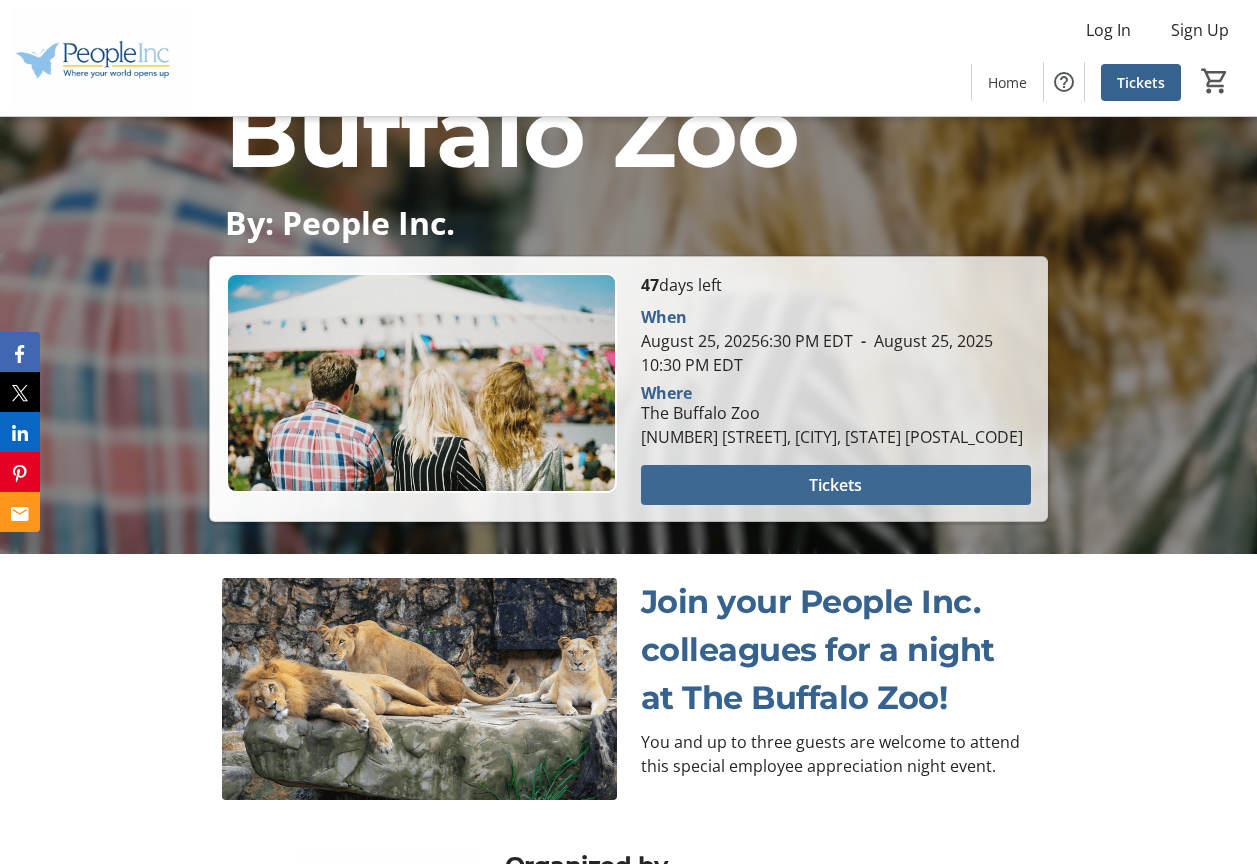 click at bounding box center [836, 485] 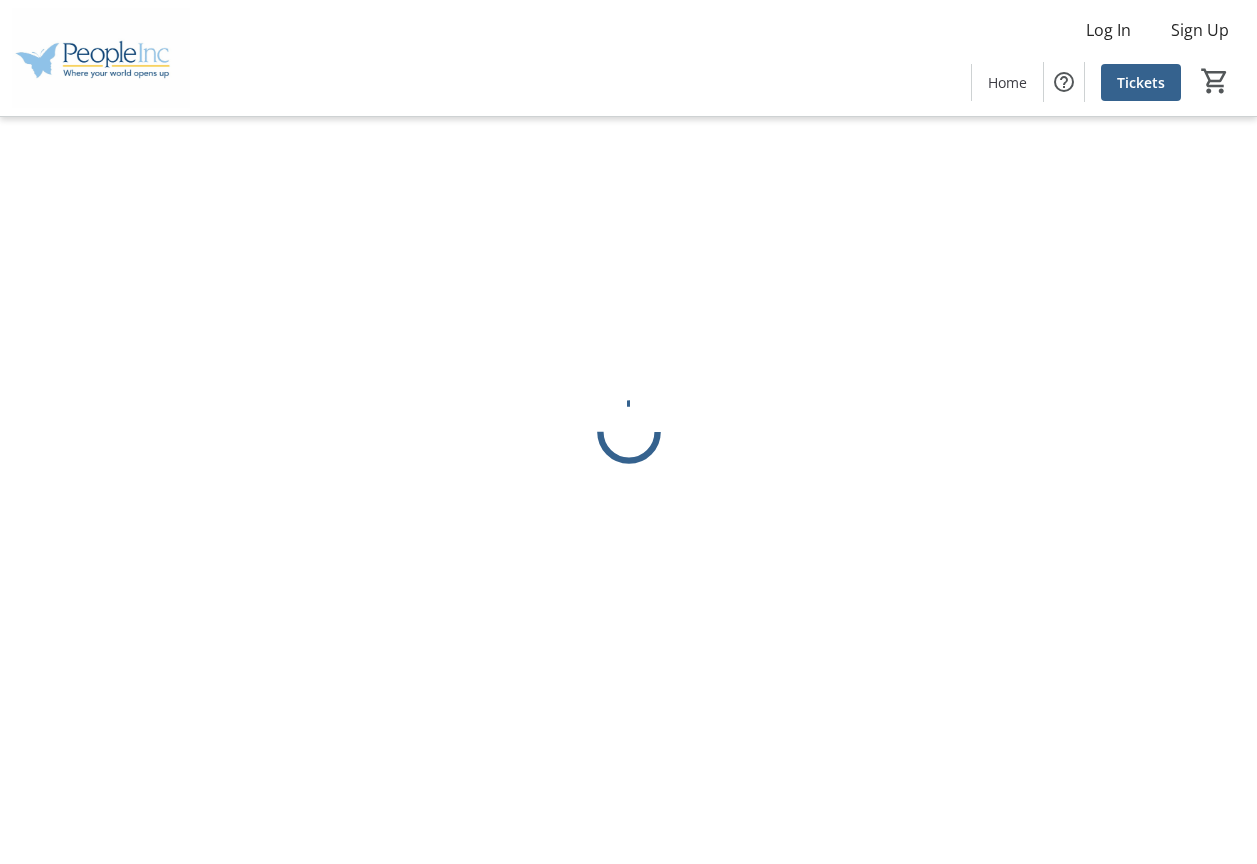 scroll, scrollTop: 0, scrollLeft: 0, axis: both 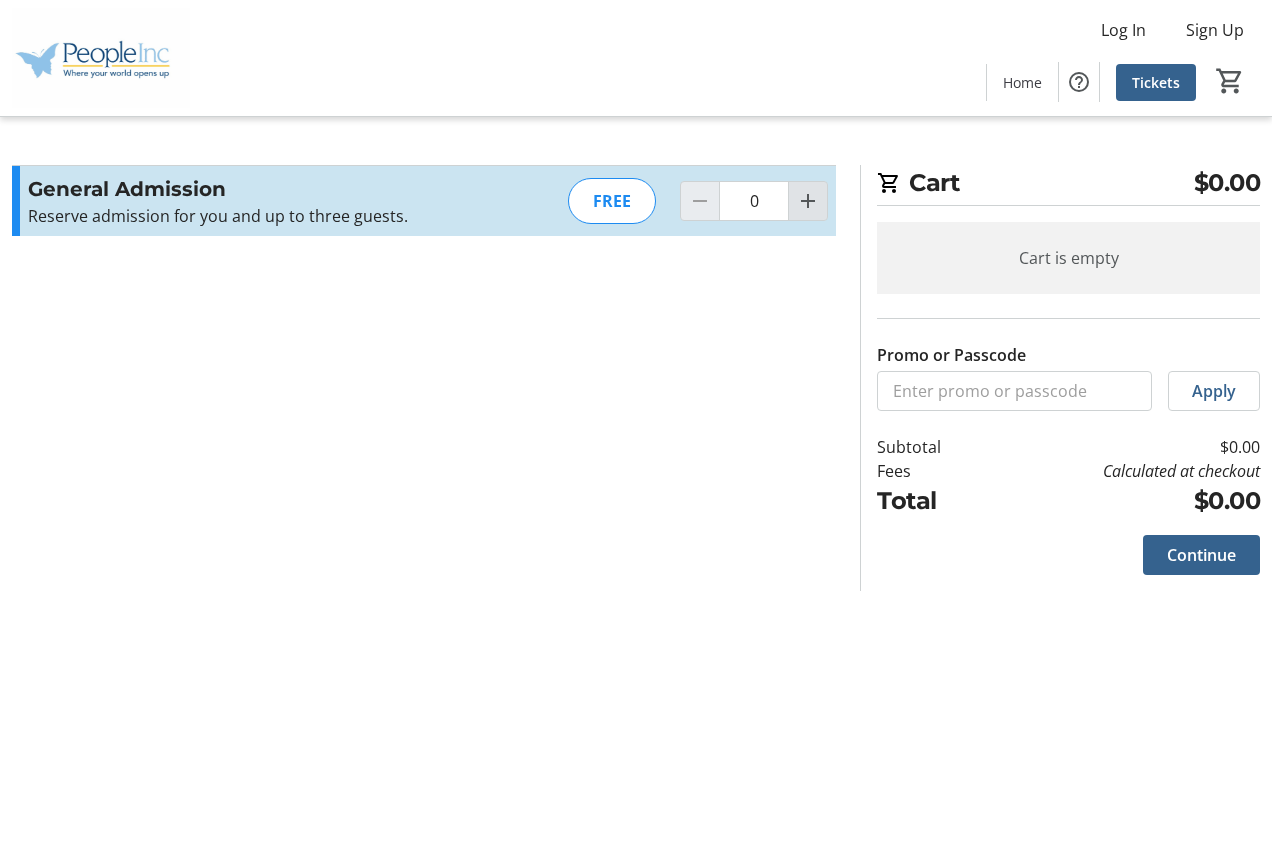click at bounding box center [808, 201] 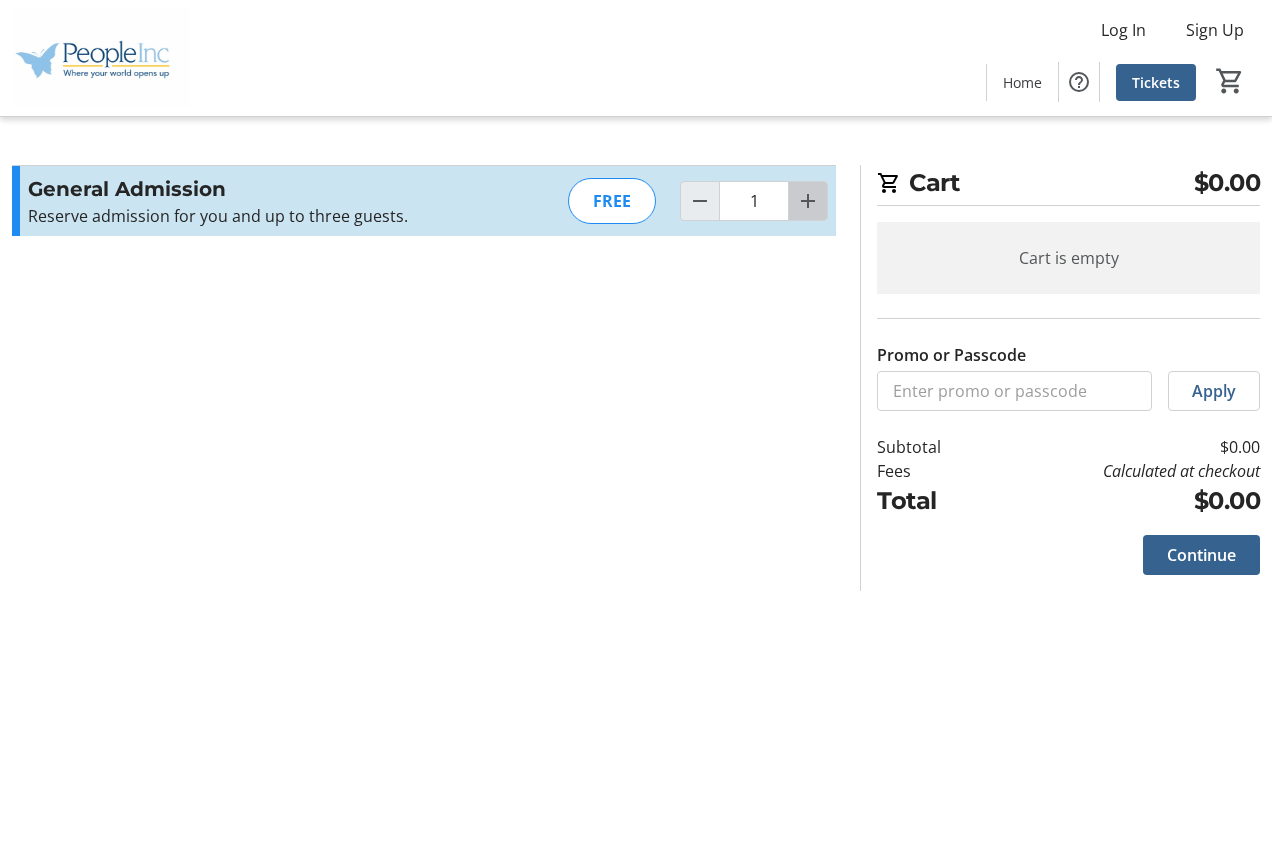 click at bounding box center [808, 201] 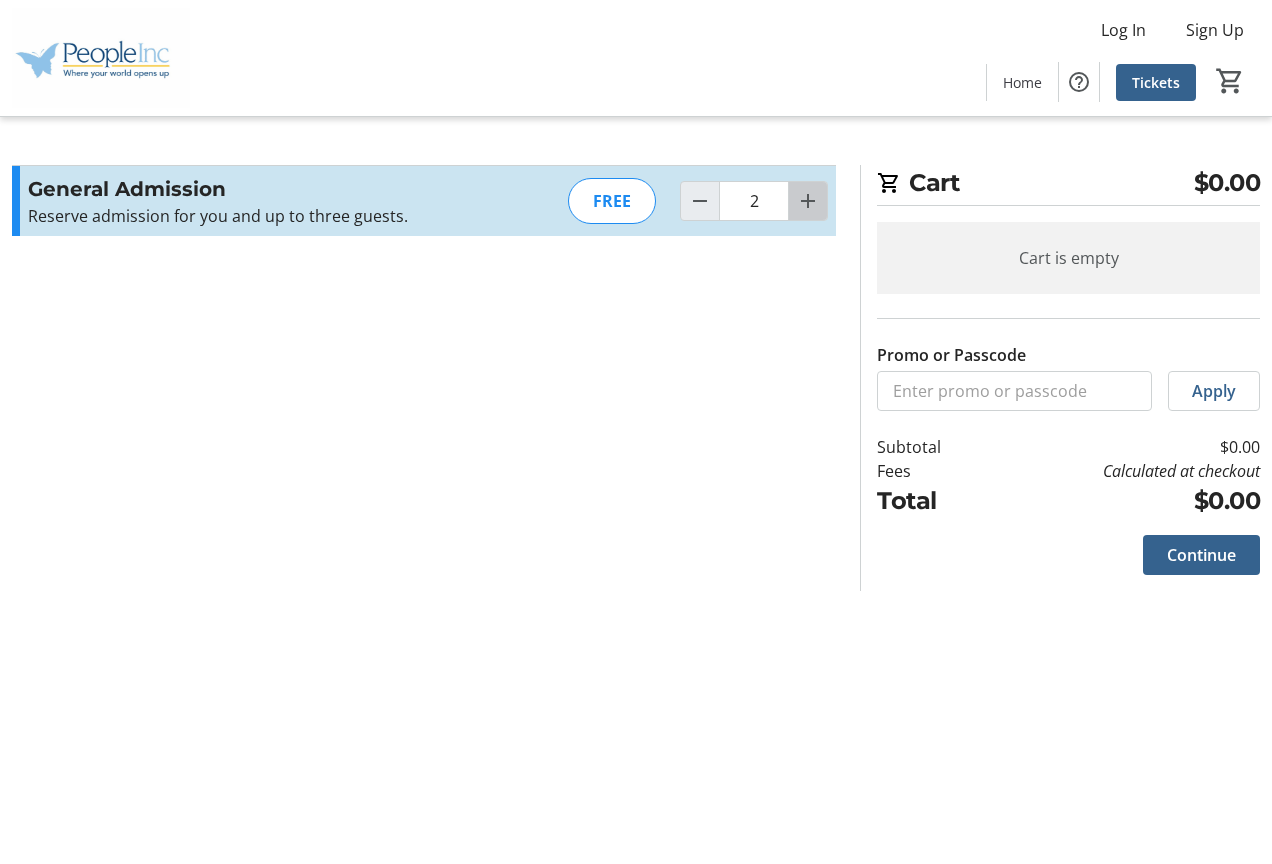 click at bounding box center [808, 201] 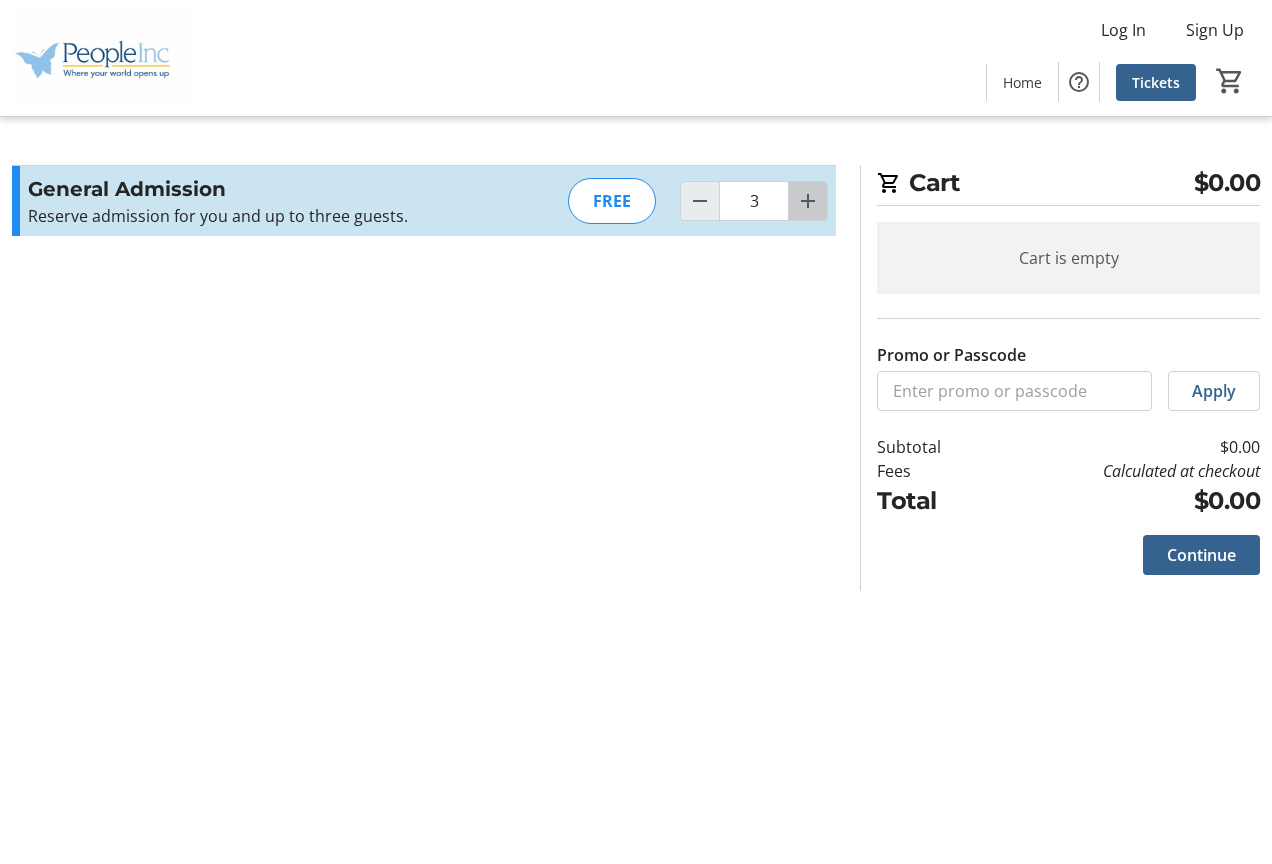 click at bounding box center (808, 201) 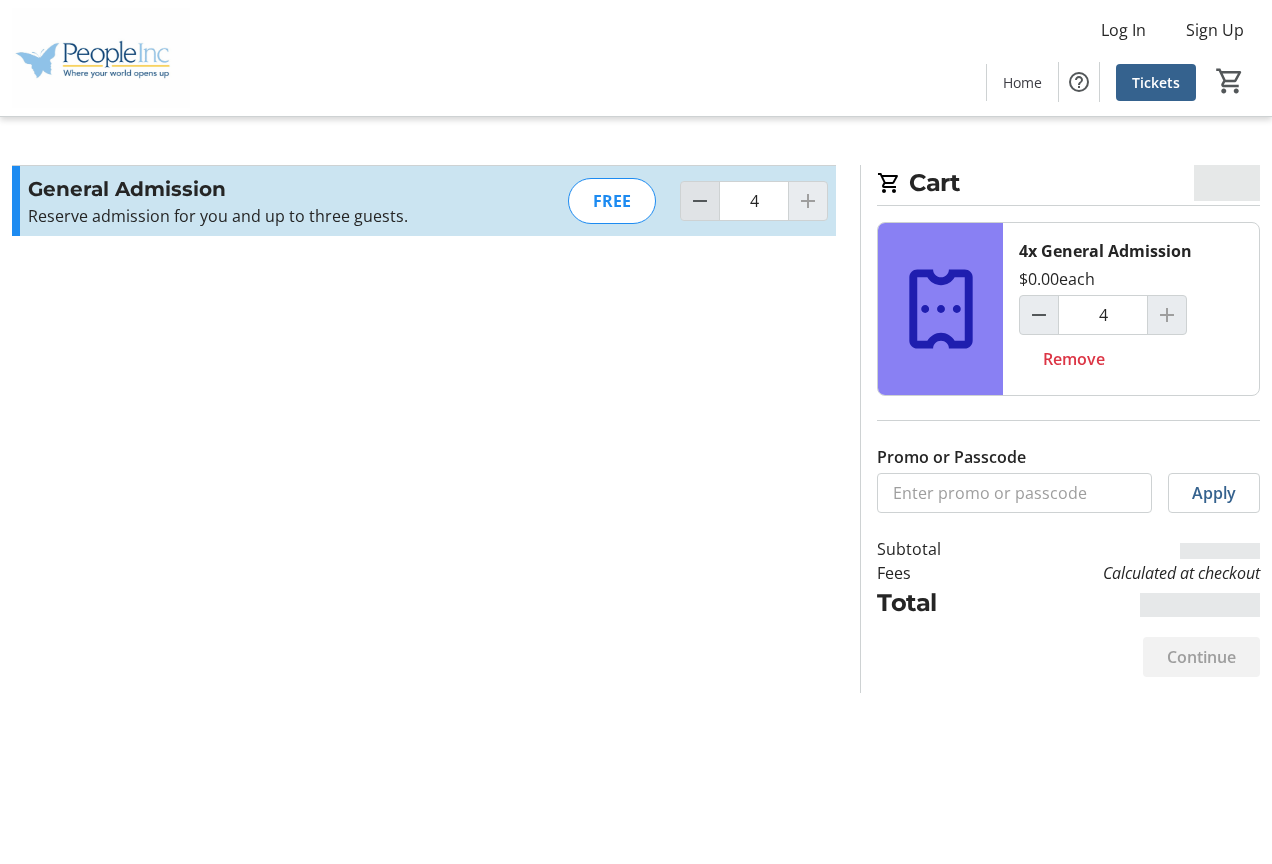 click at bounding box center [700, 201] 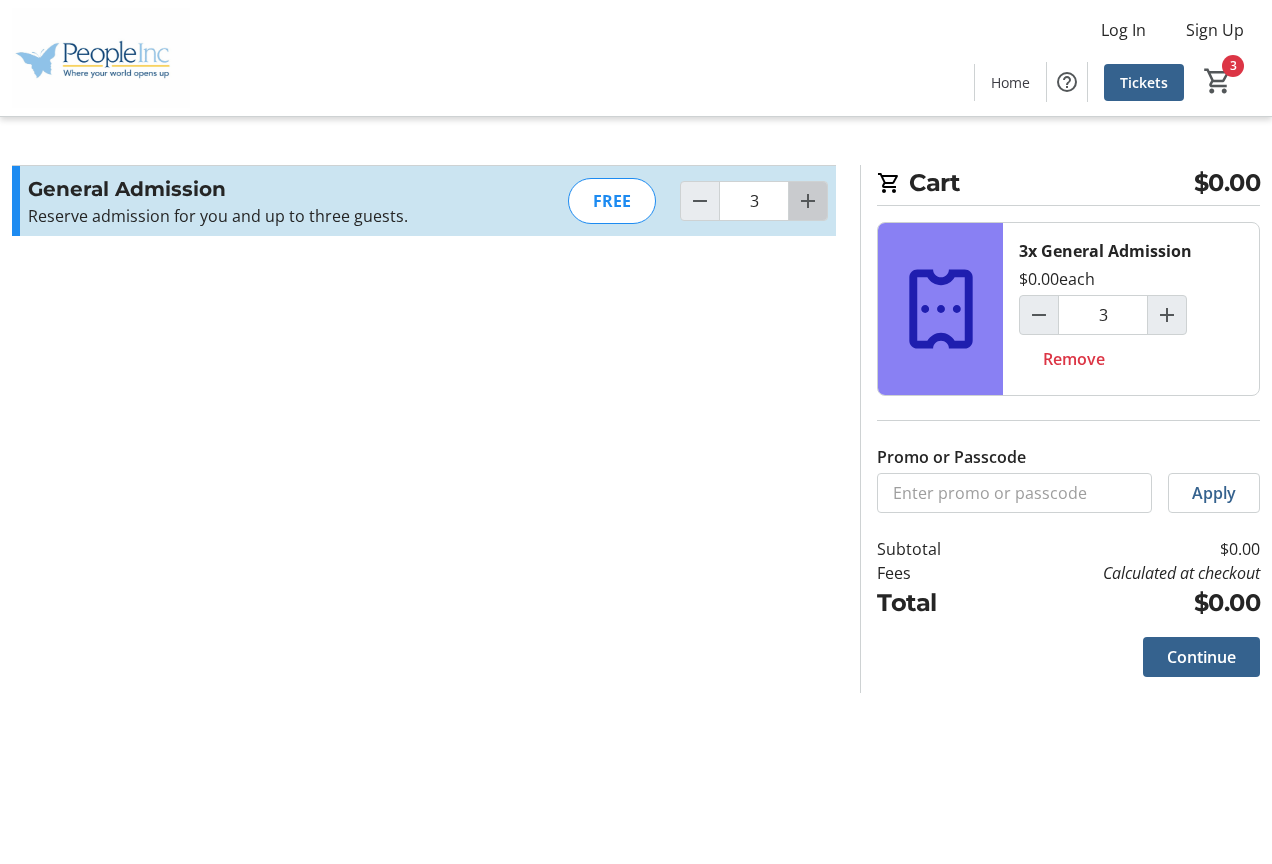 click at bounding box center (808, 201) 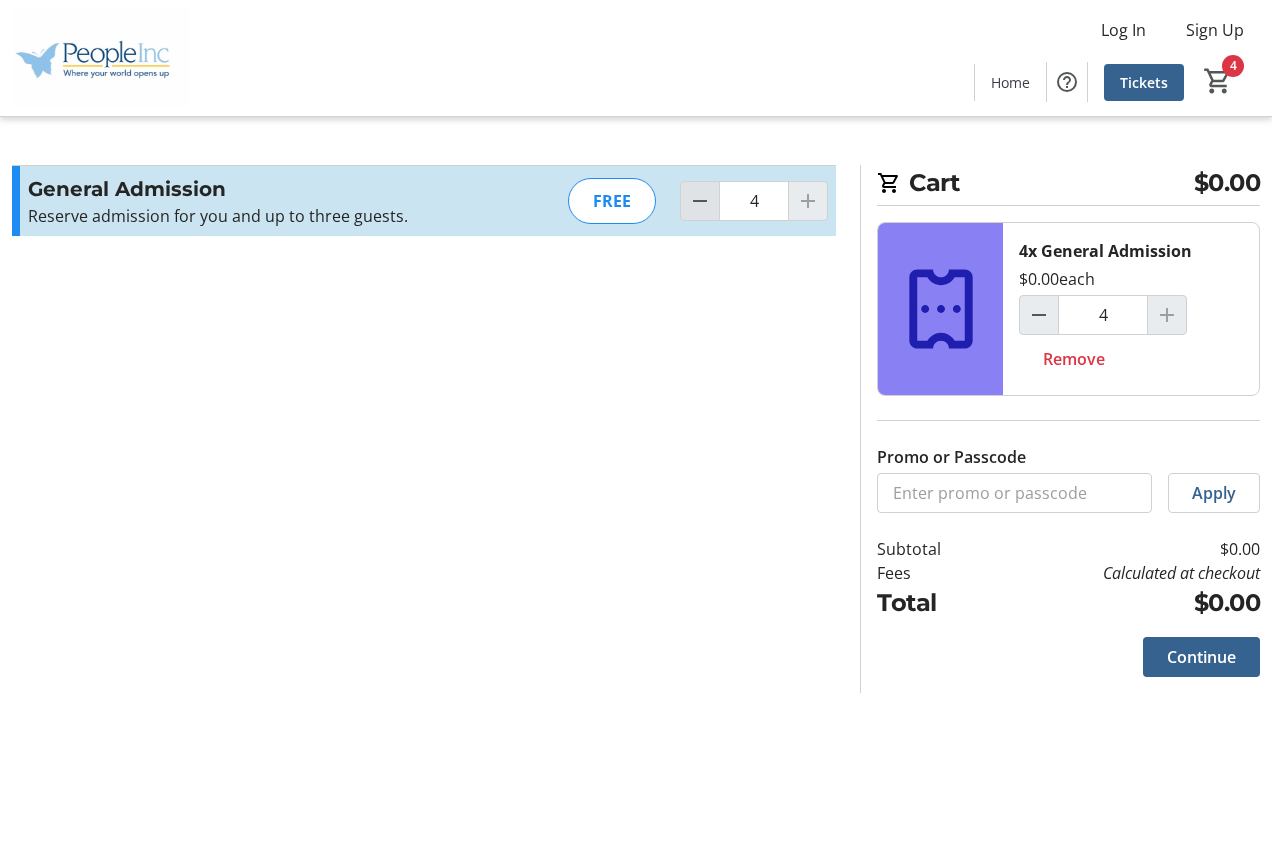 click at bounding box center [700, 201] 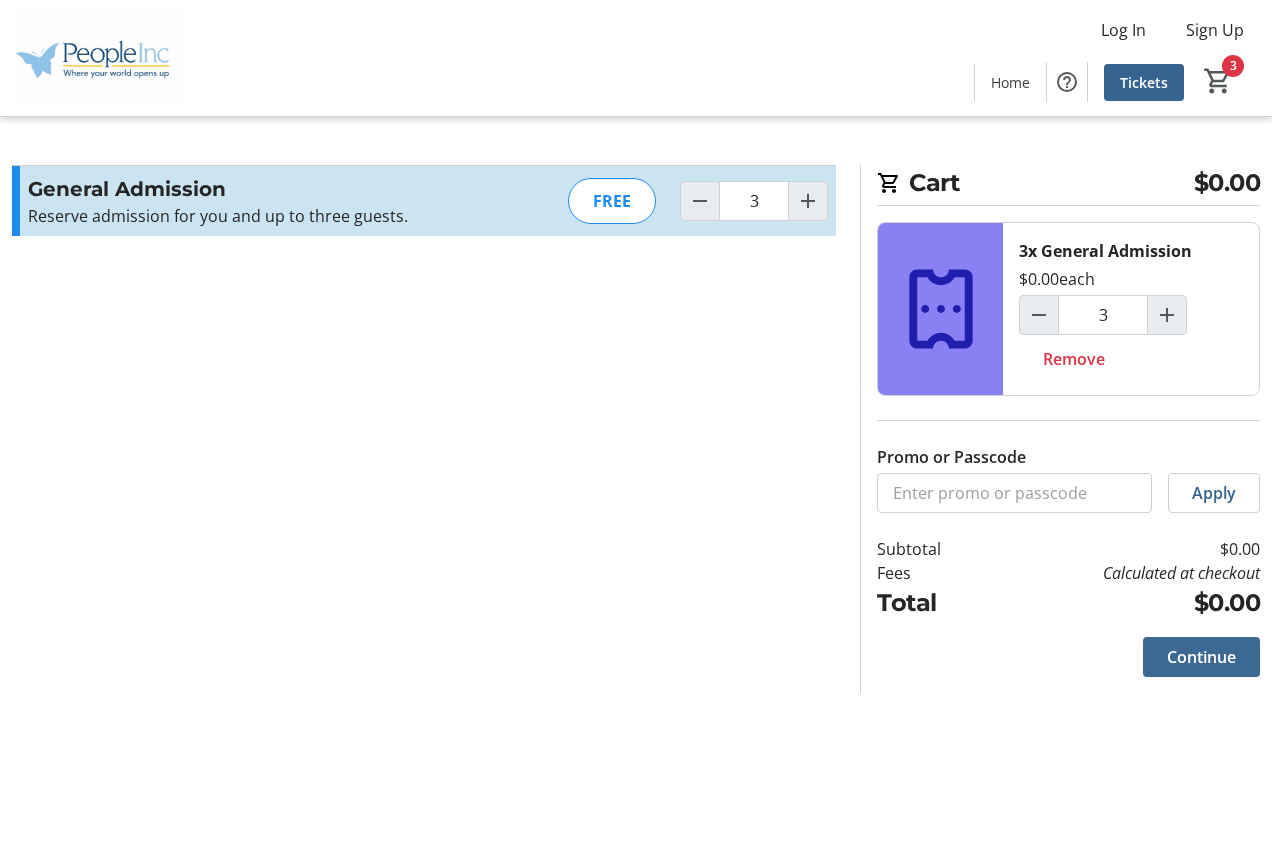 click on "Continue" at bounding box center [1201, 657] 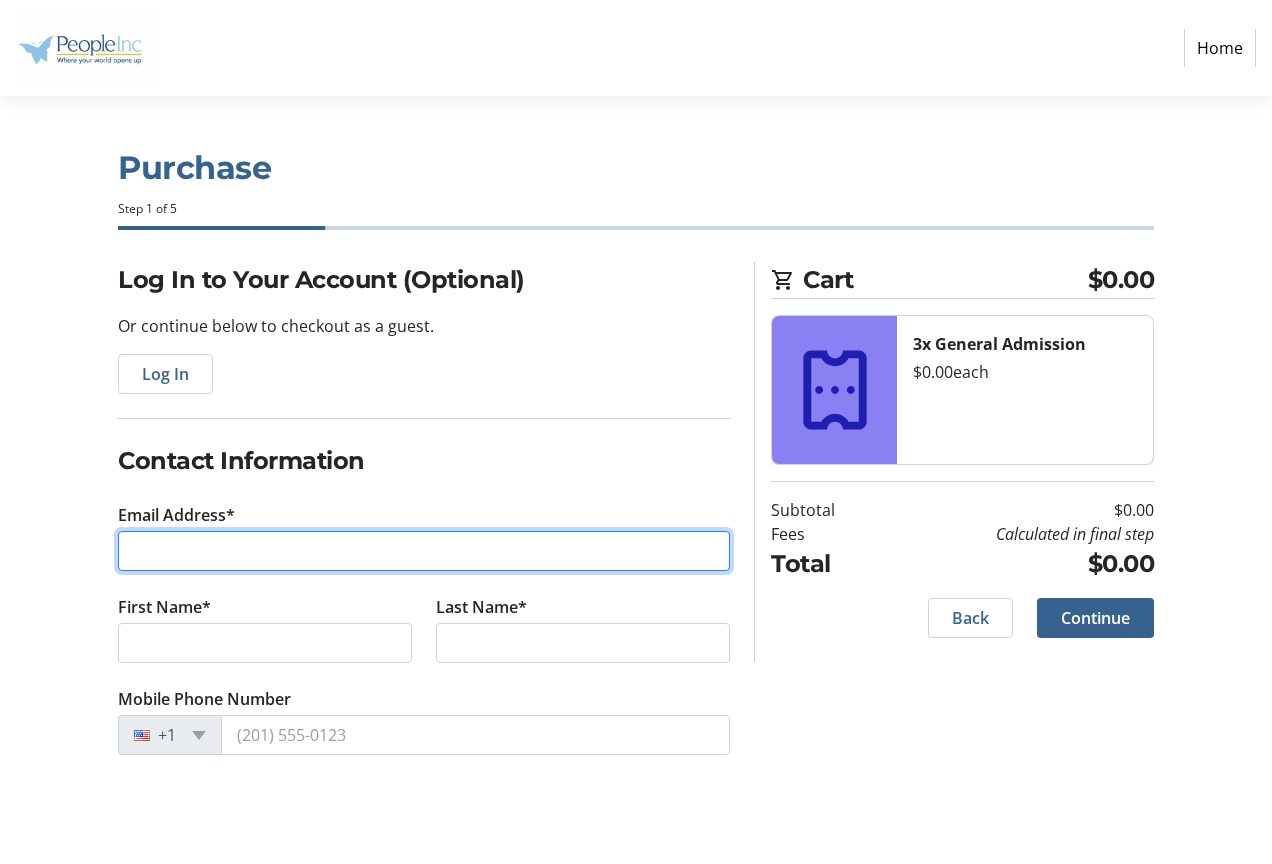 click on "Email Address*" at bounding box center [424, 551] 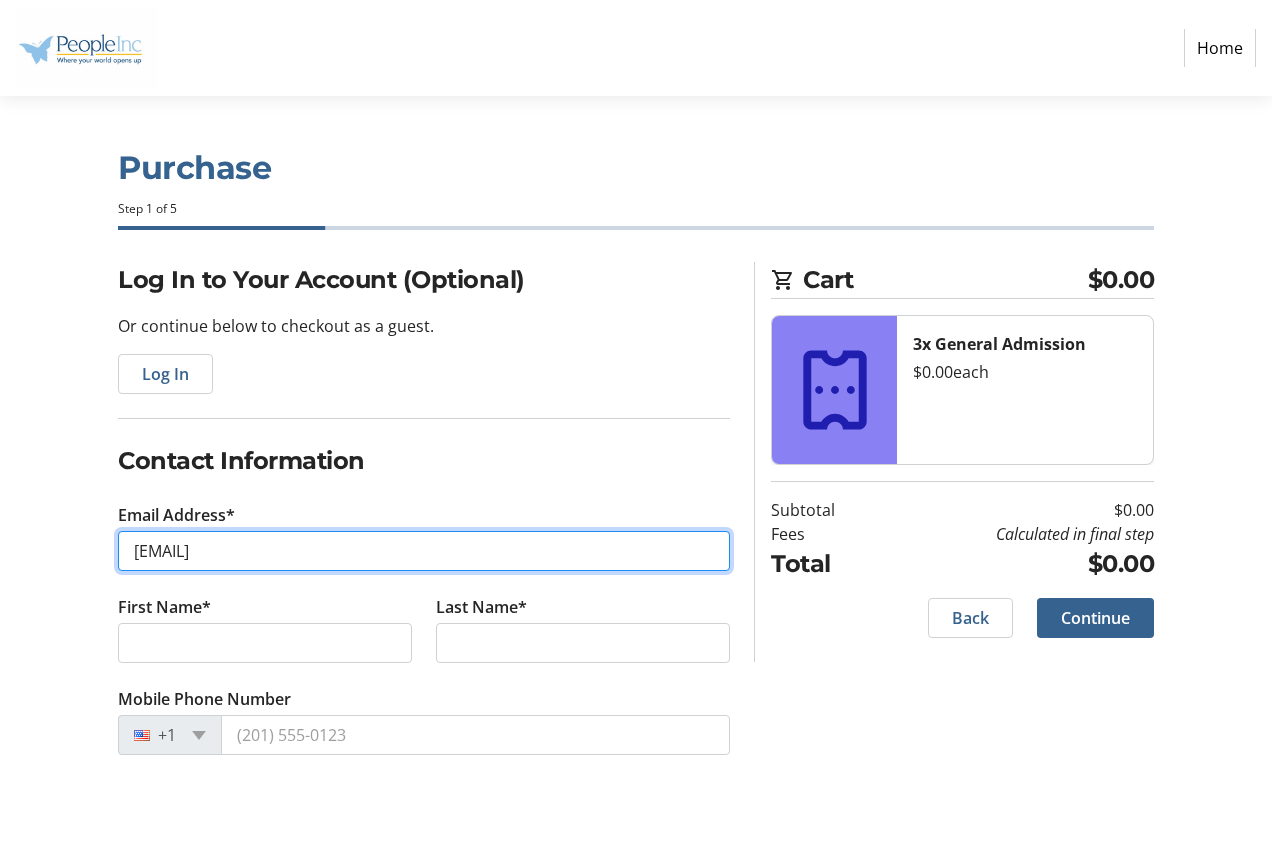 type on "support@example.com" 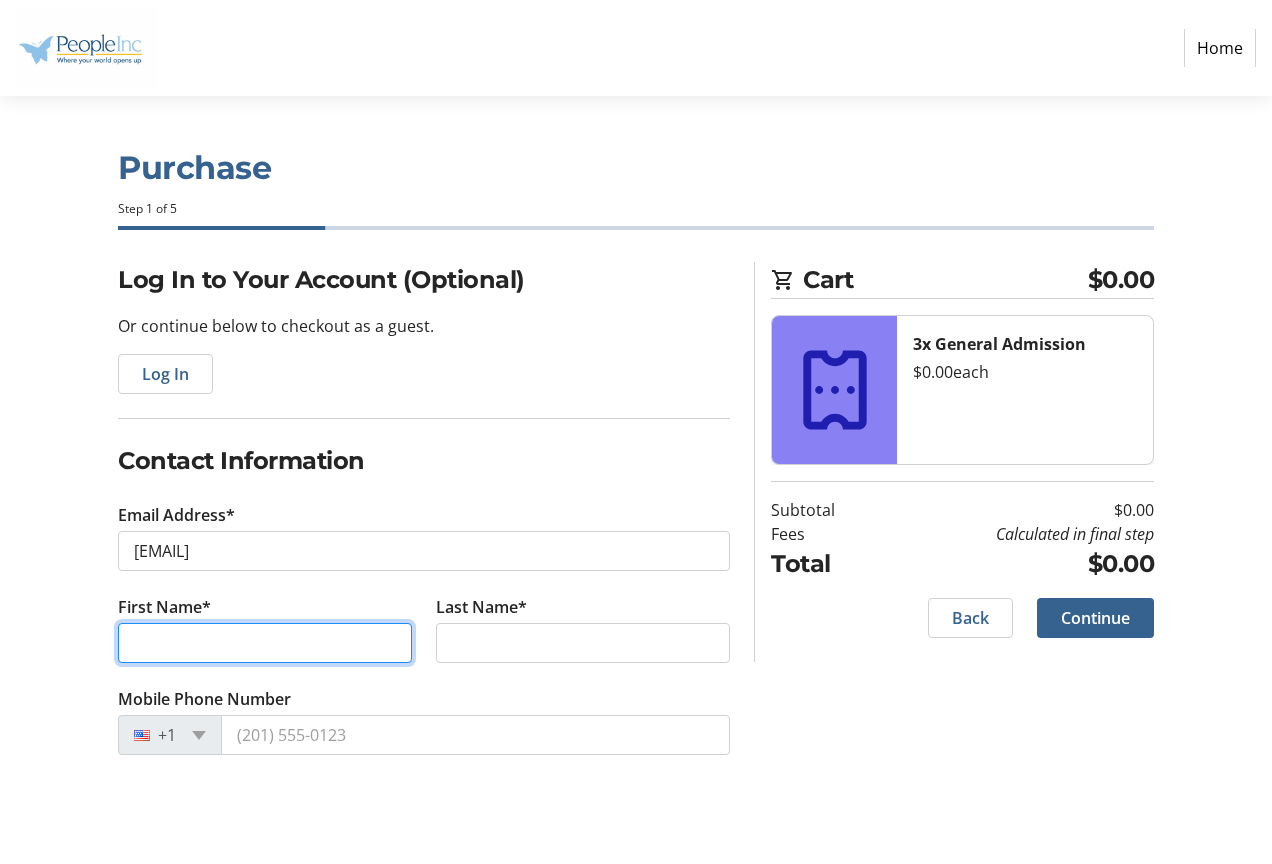 click on "First Name*" at bounding box center (265, 643) 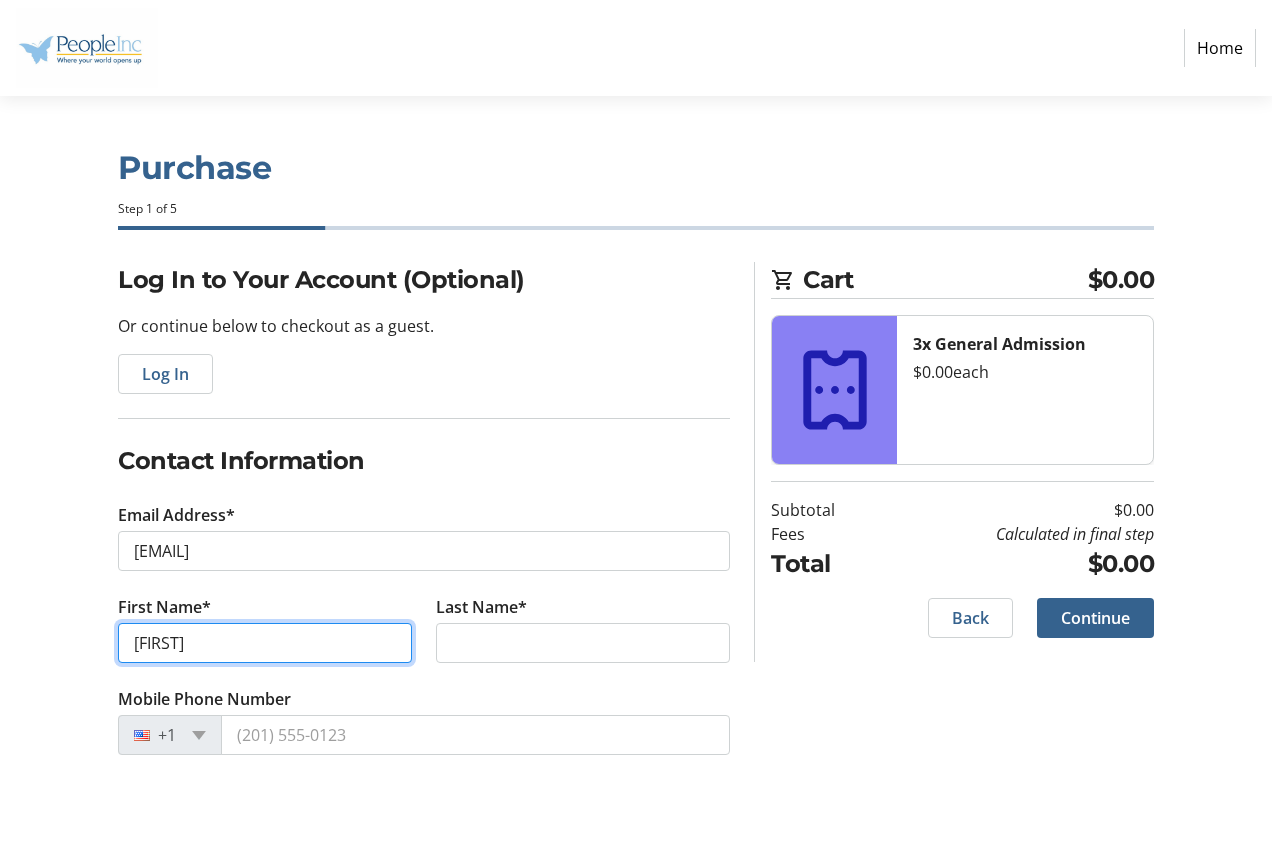type on "Angela" 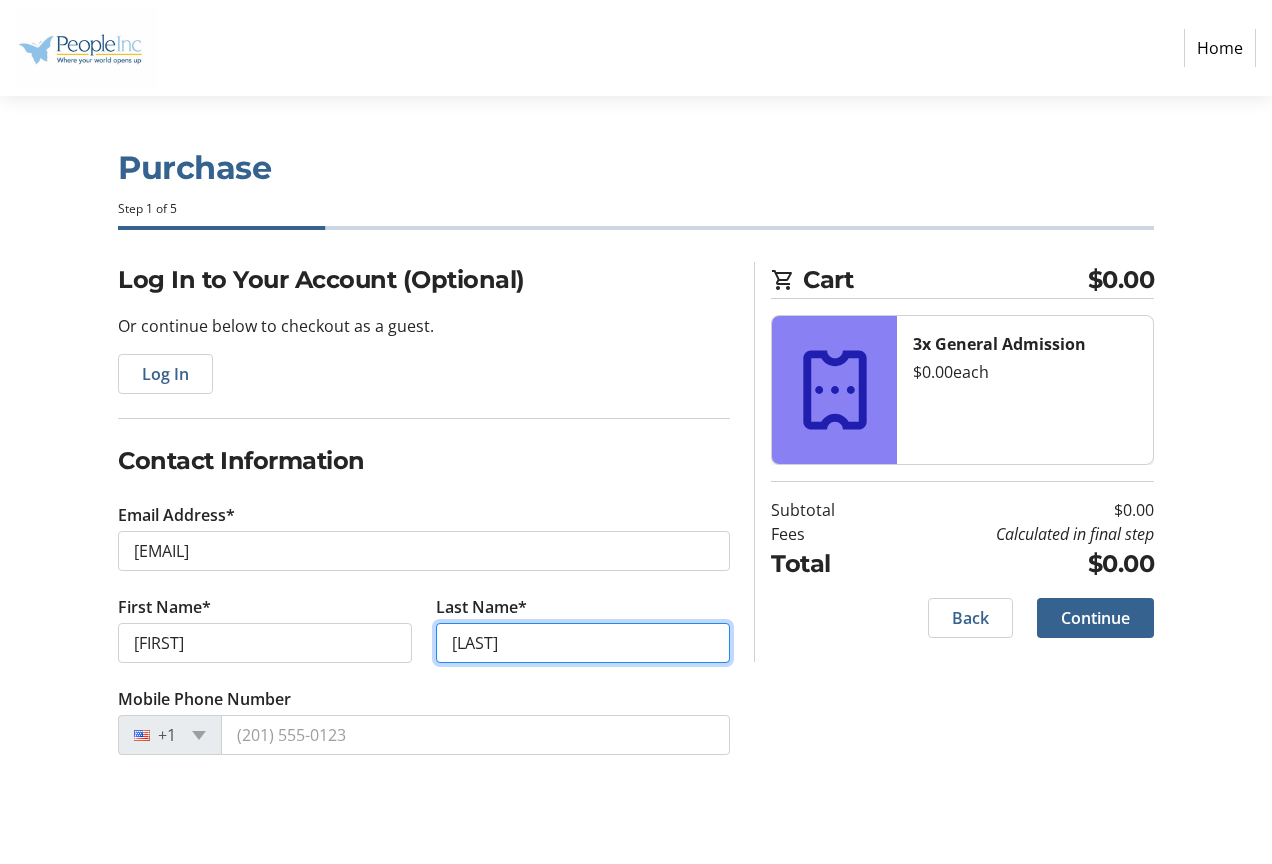 type on "Carlisto" 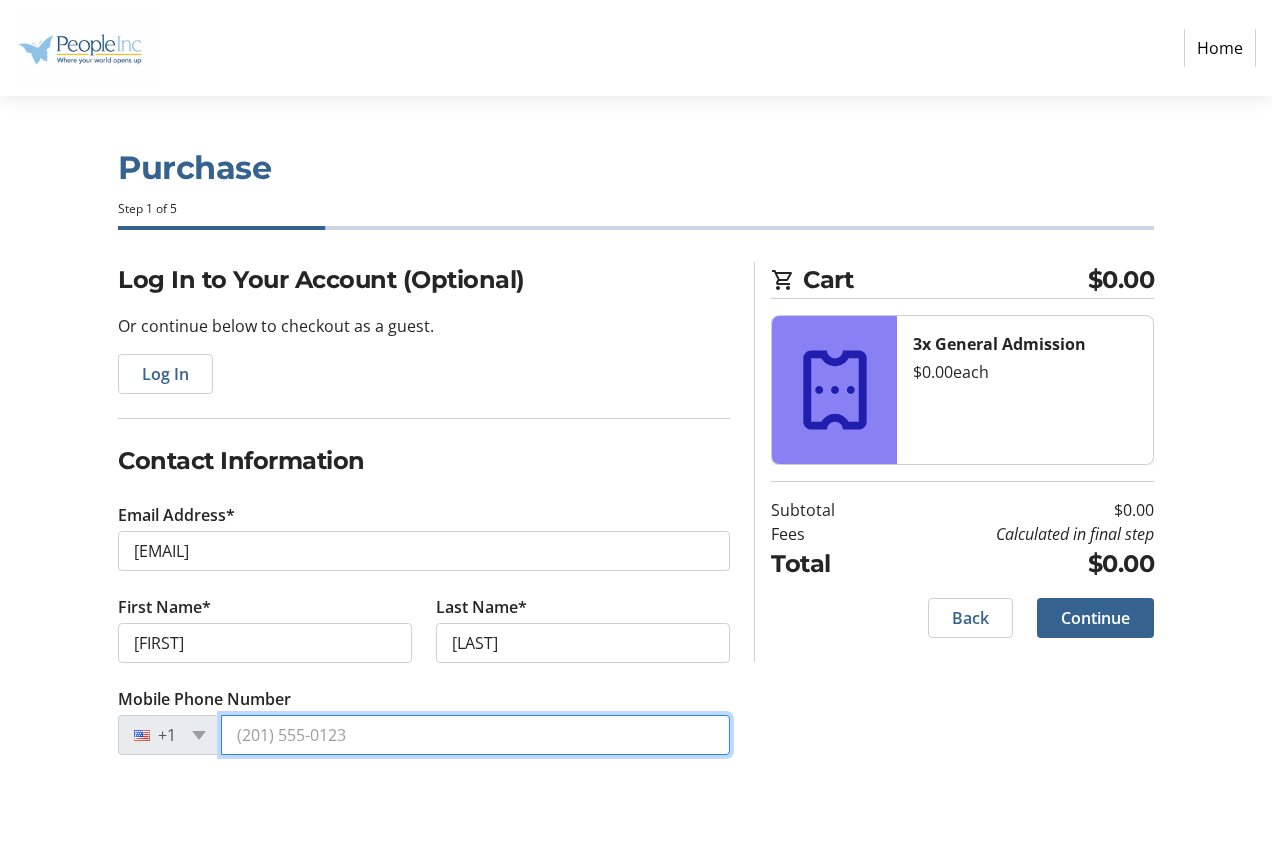click on "Mobile Phone Number" at bounding box center [475, 735] 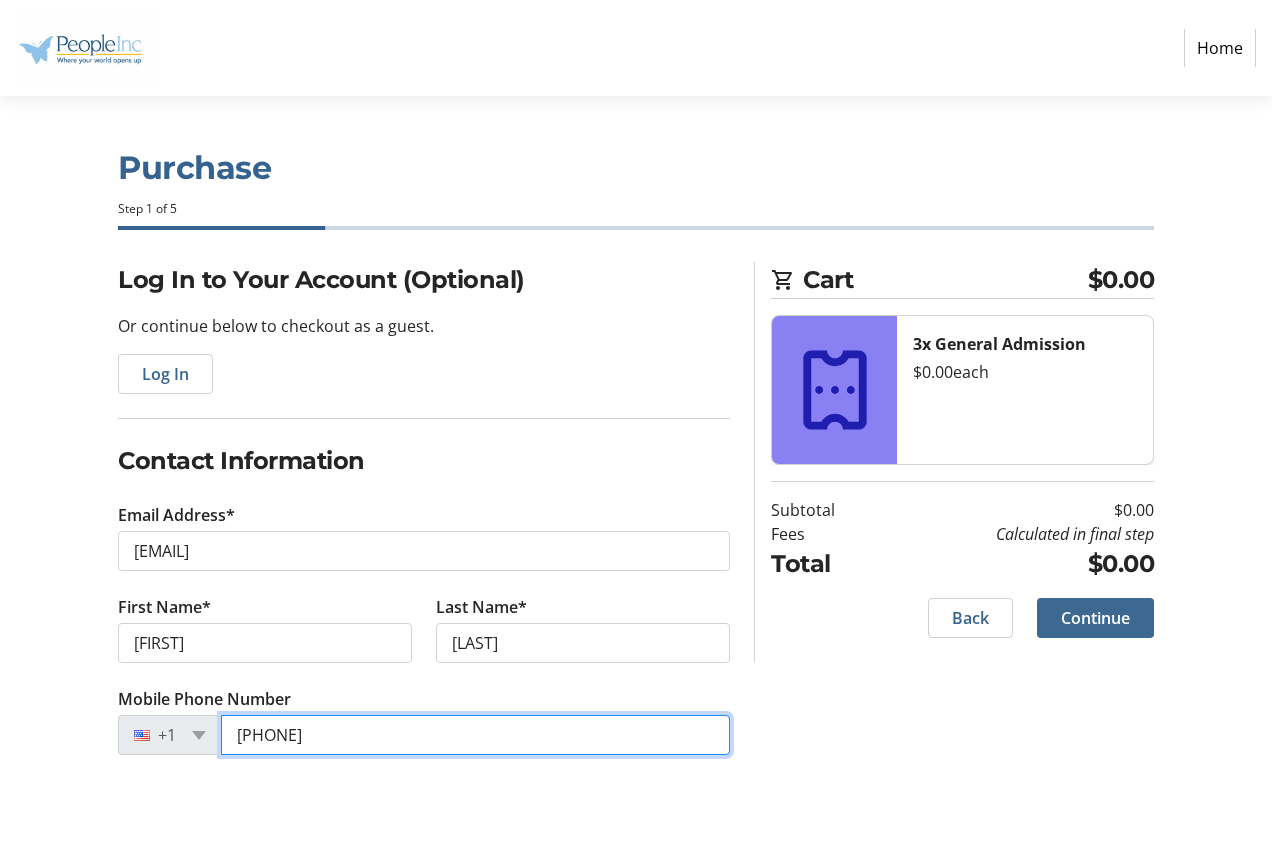 type on "[PHONE]" 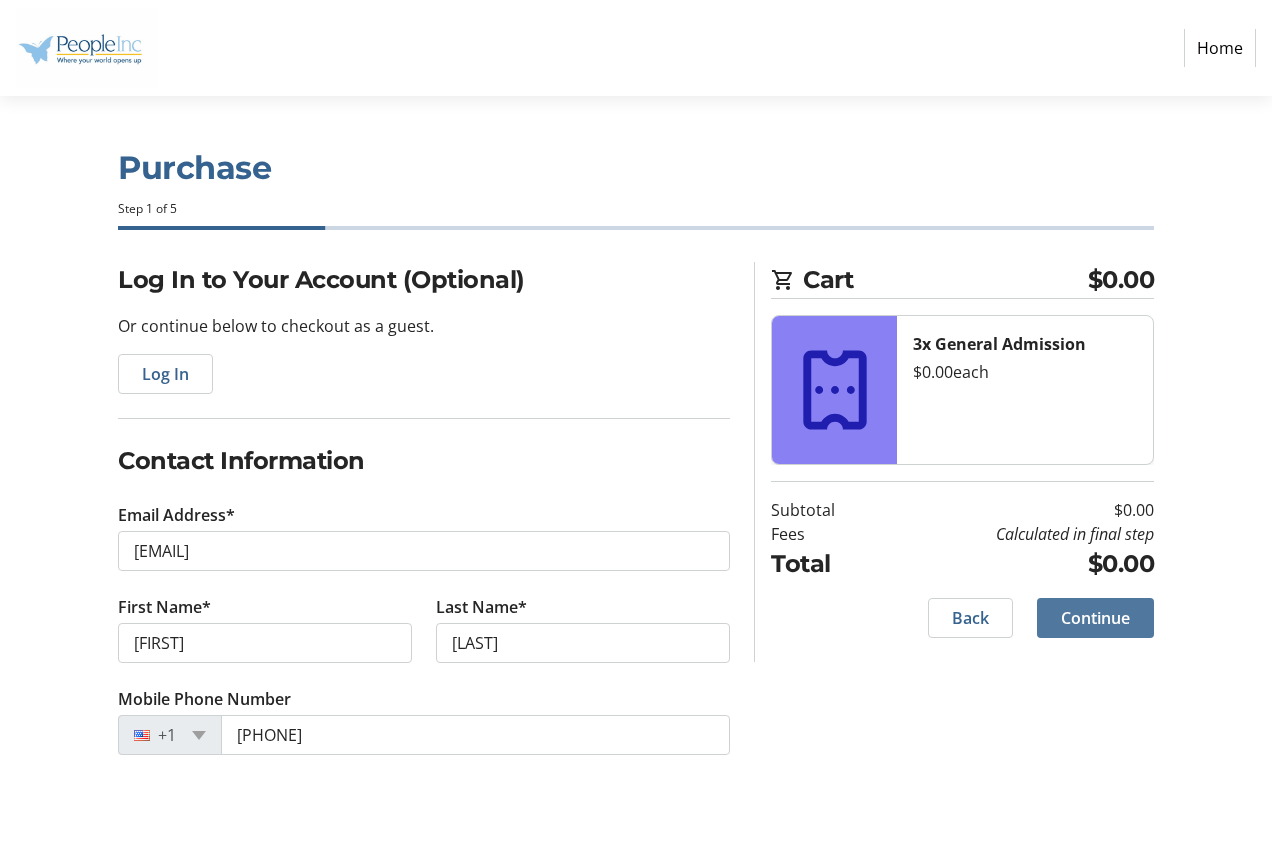 click on "Continue" at bounding box center [1095, 618] 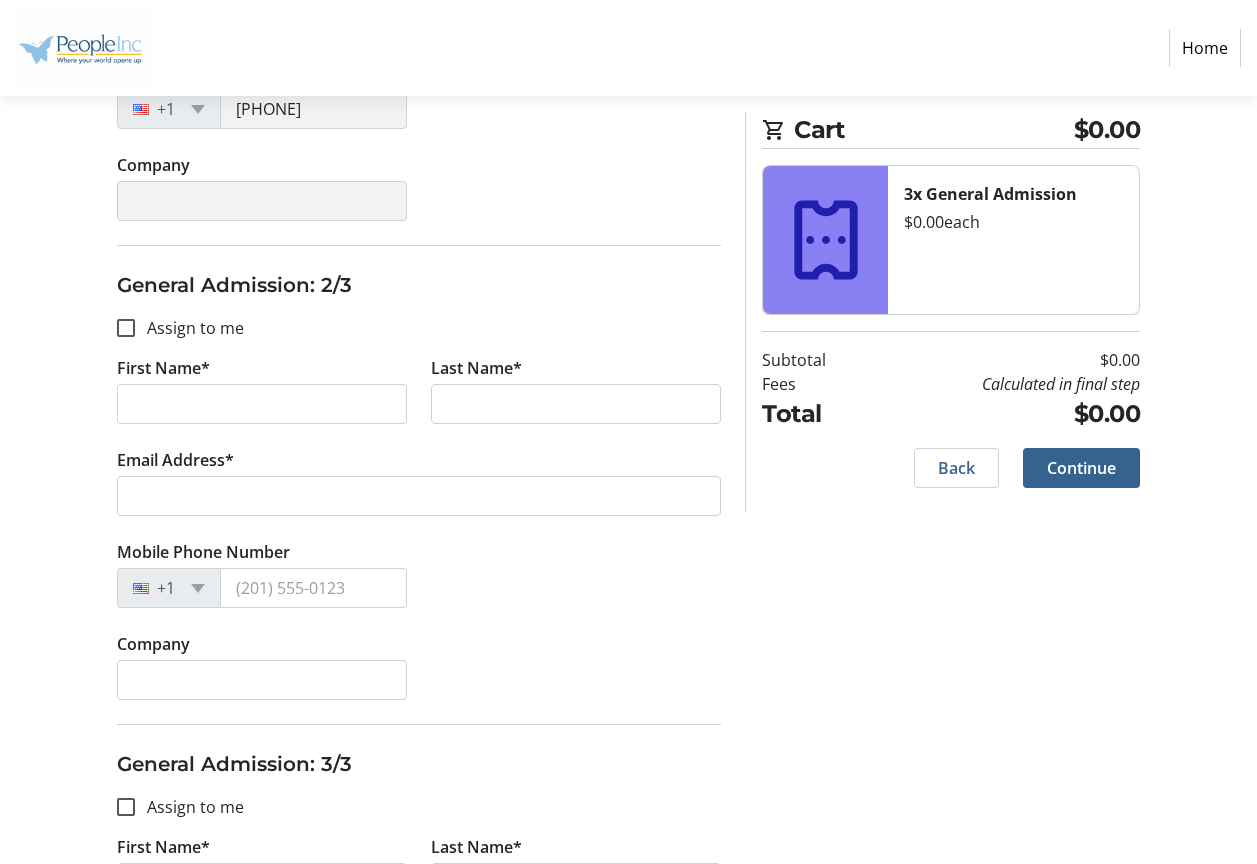 scroll, scrollTop: 600, scrollLeft: 0, axis: vertical 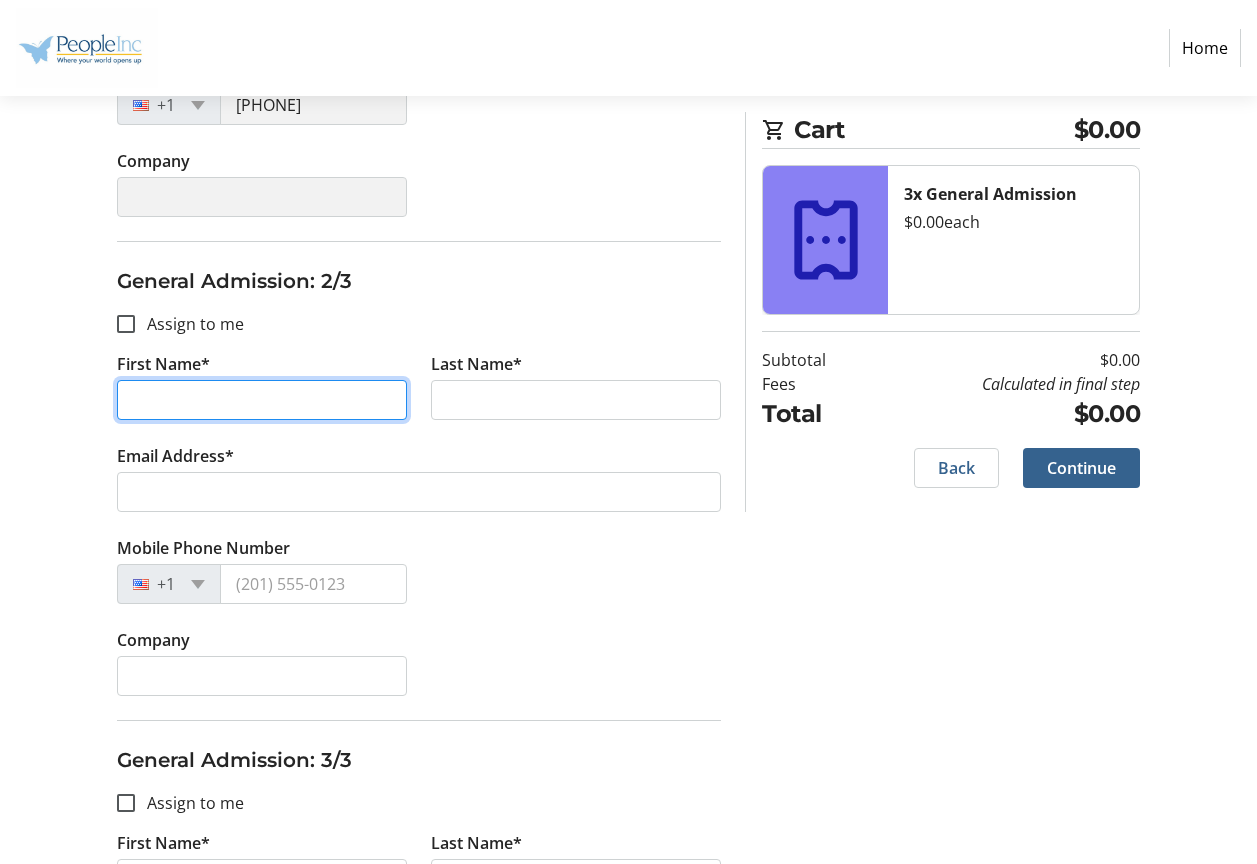 click on "First Name*" at bounding box center (262, 400) 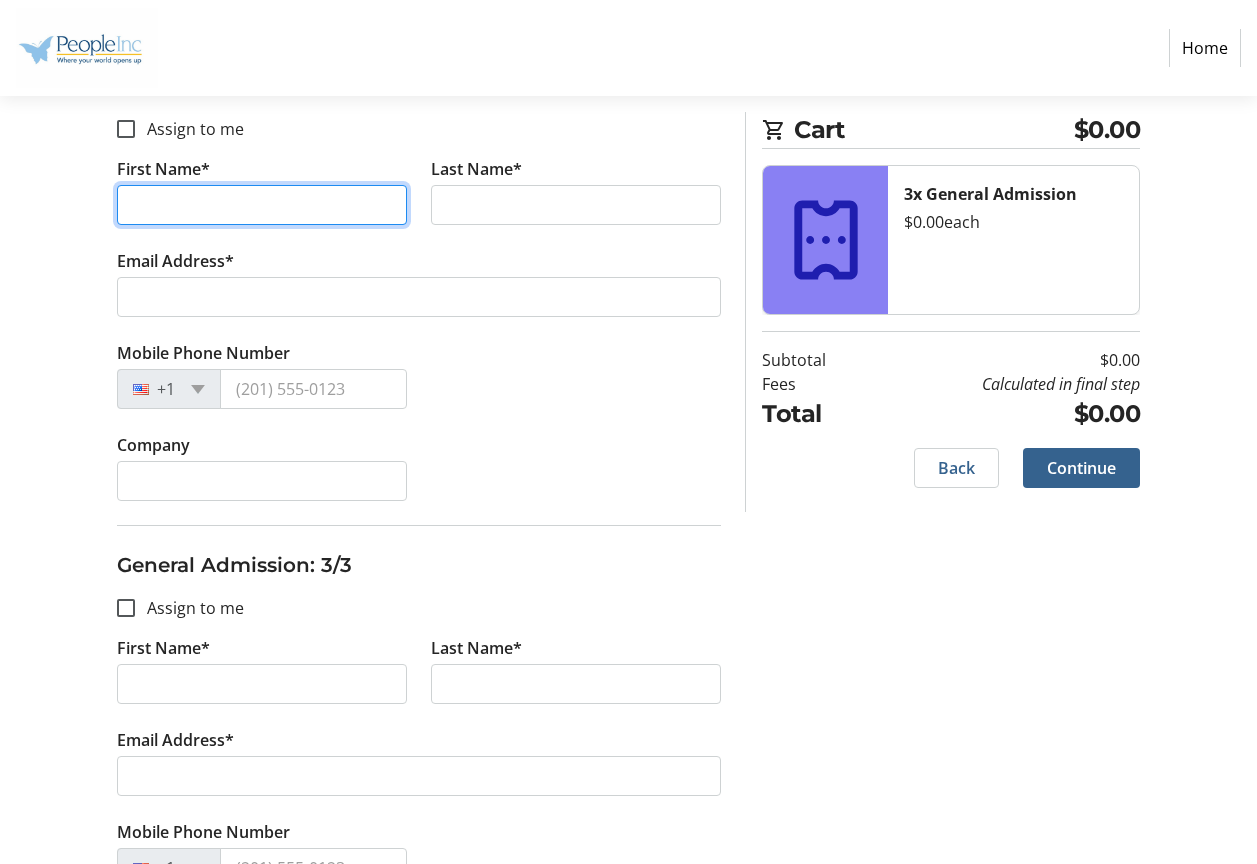 scroll, scrollTop: 535, scrollLeft: 0, axis: vertical 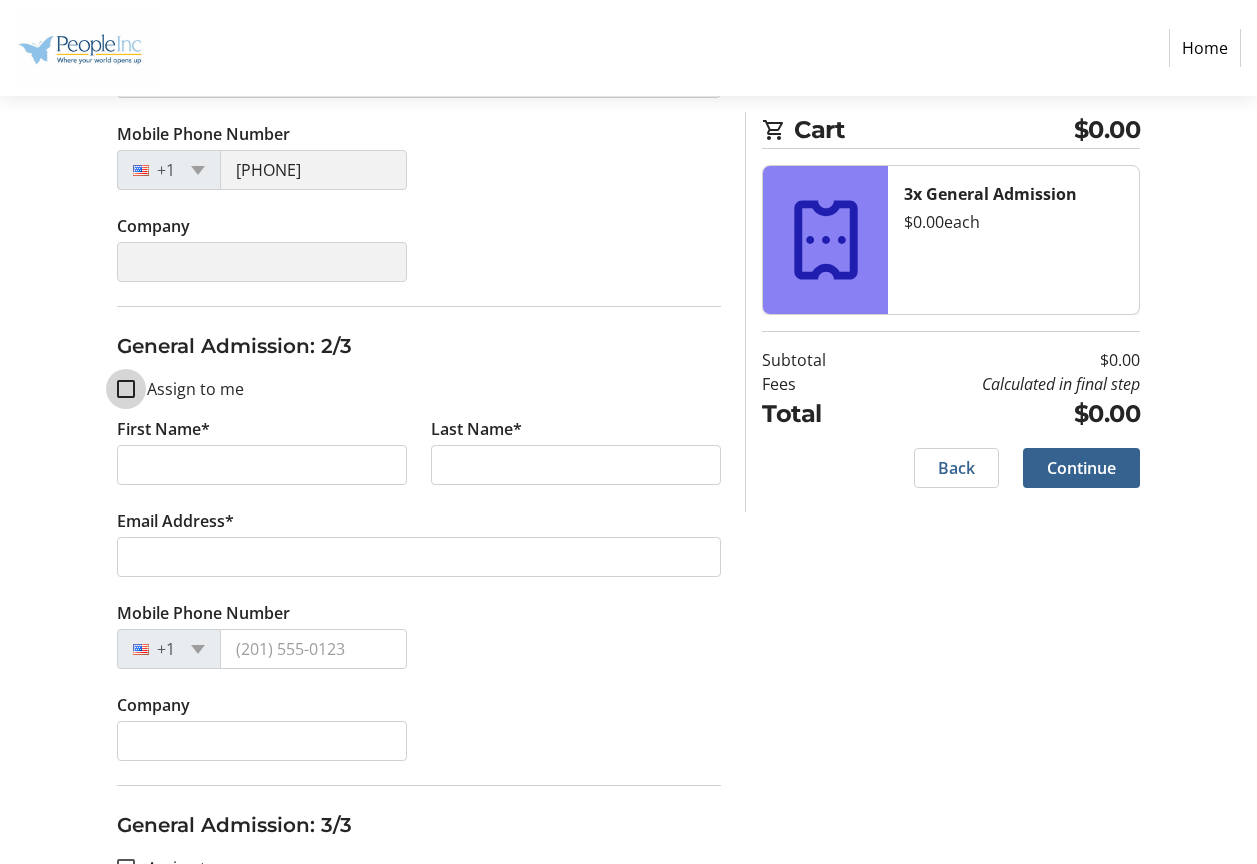 click on "Assign to me" at bounding box center [126, 389] 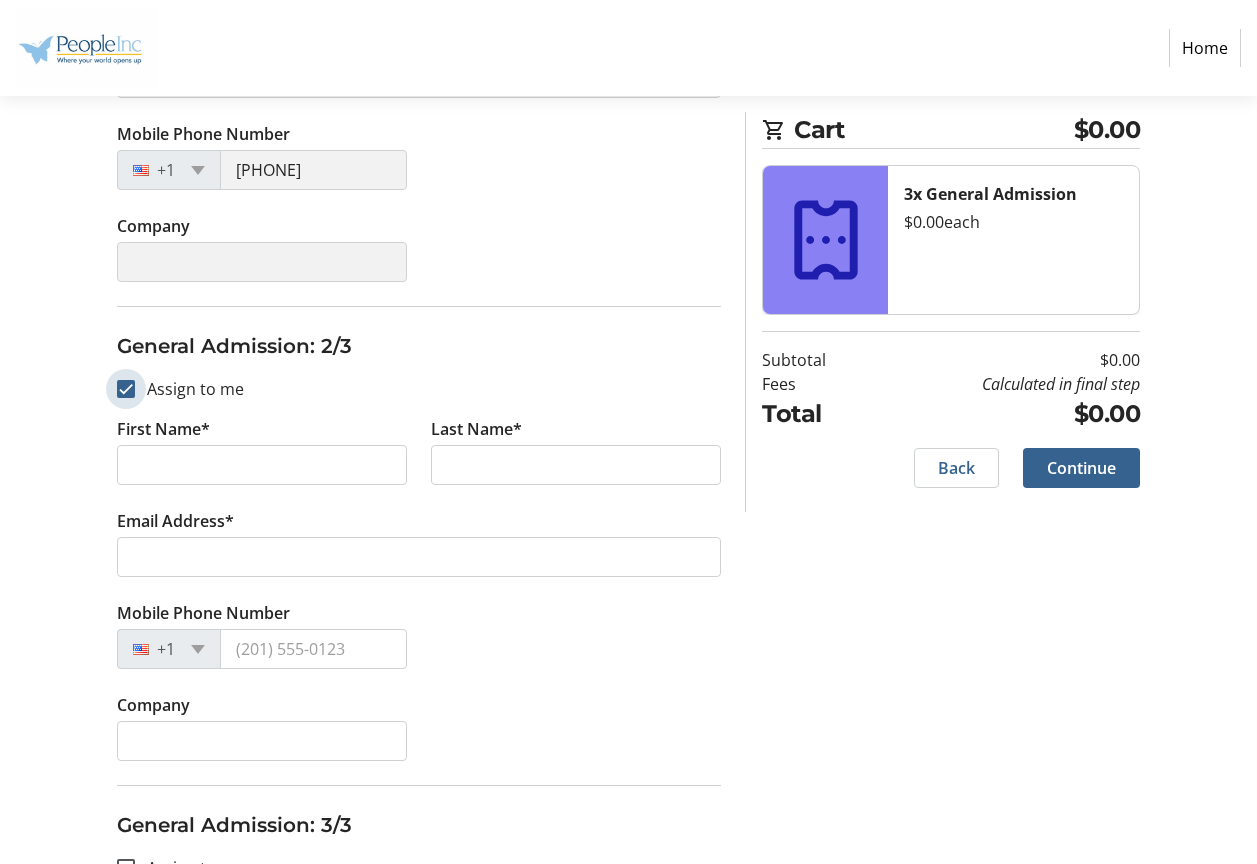 checkbox on "true" 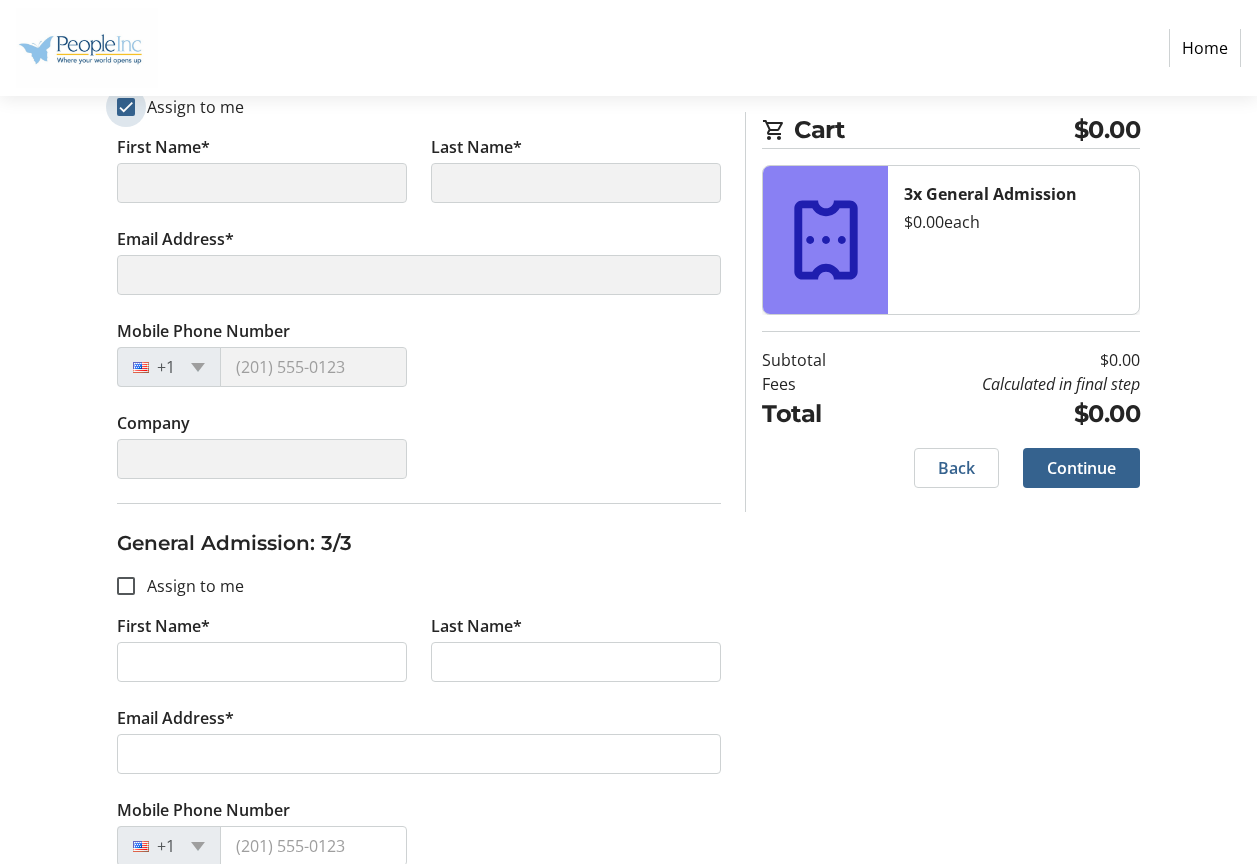 scroll, scrollTop: 835, scrollLeft: 0, axis: vertical 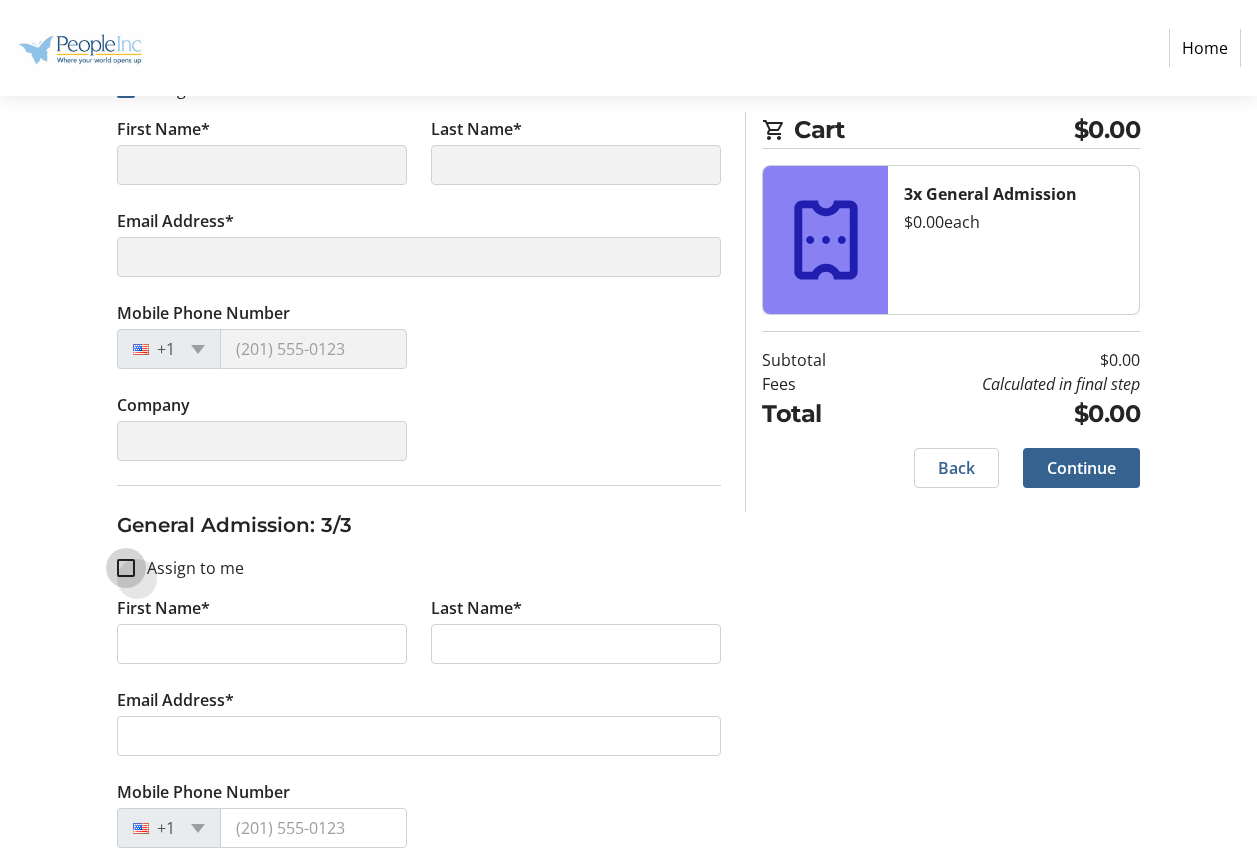 click on "Assign to me" at bounding box center [126, 568] 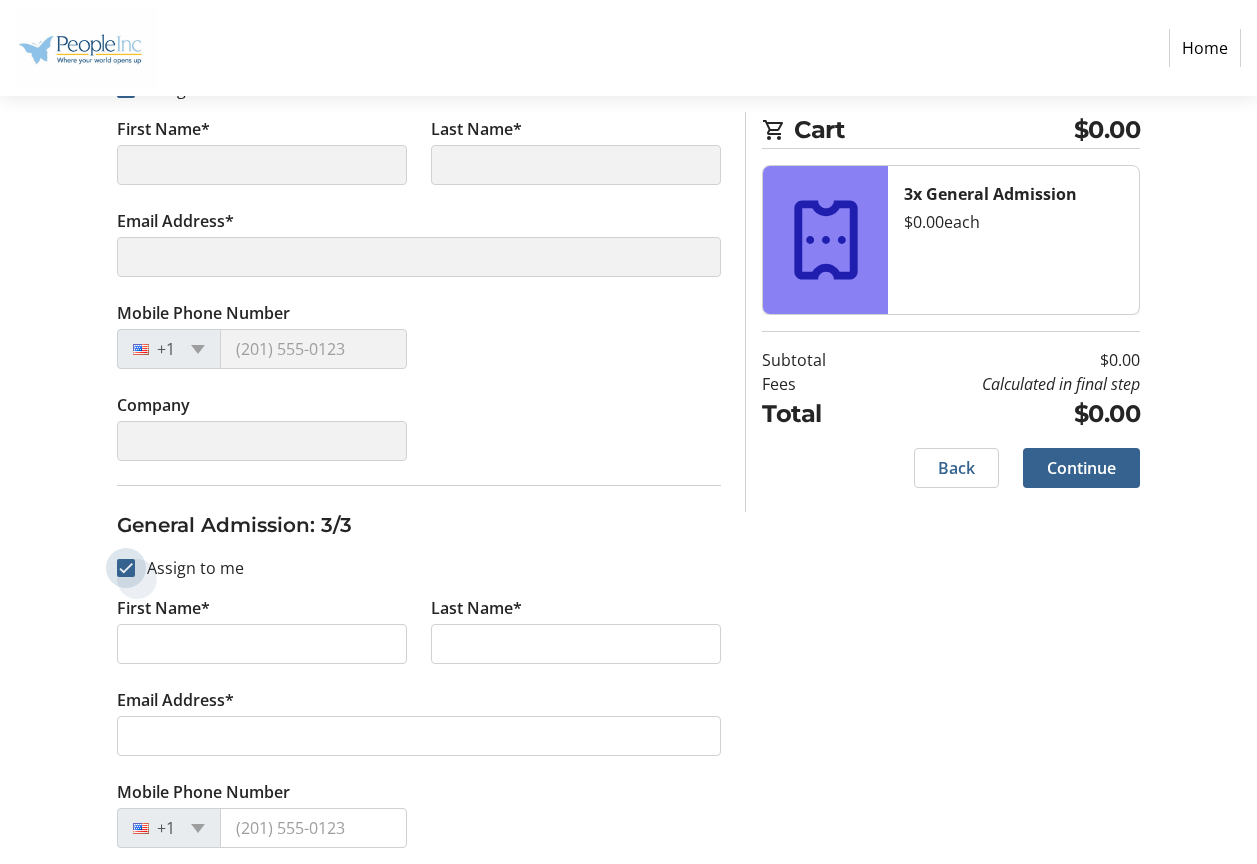checkbox on "true" 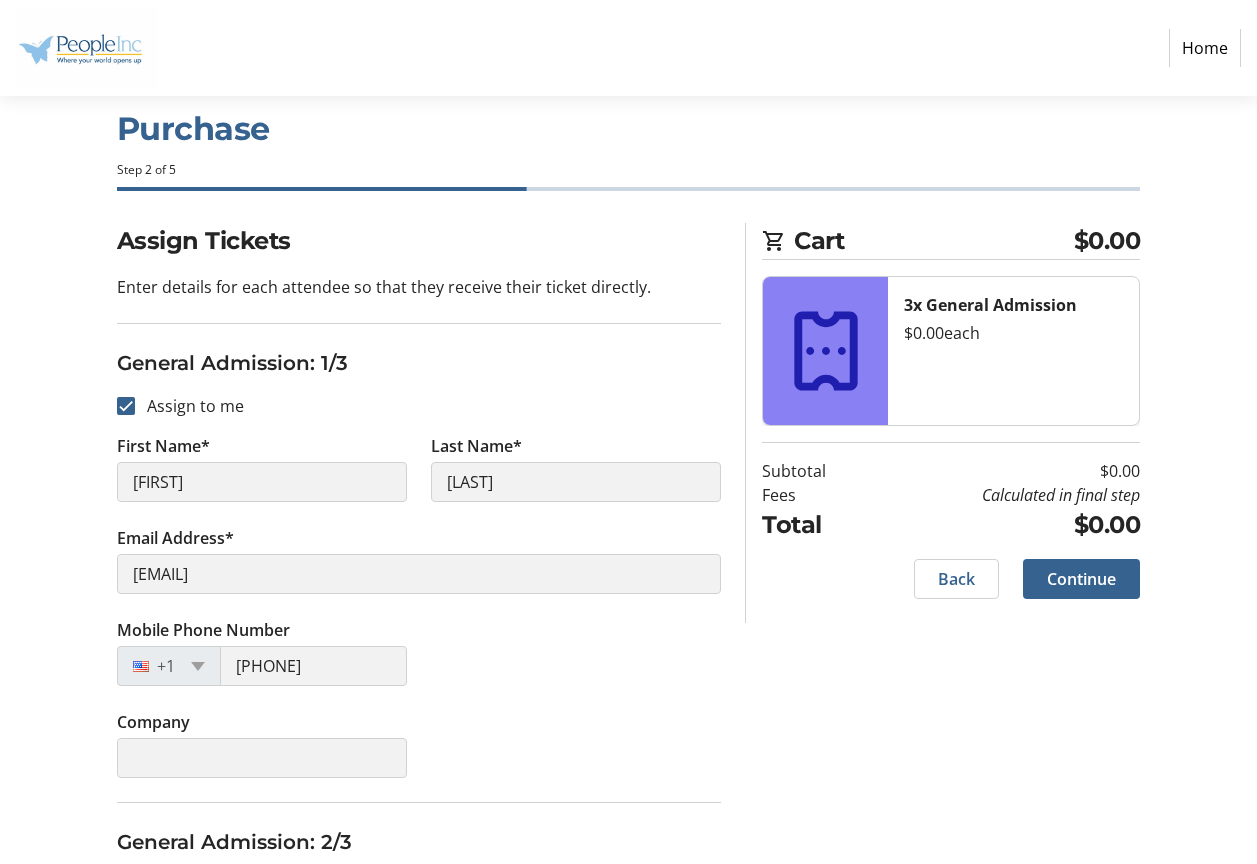scroll, scrollTop: 35, scrollLeft: 0, axis: vertical 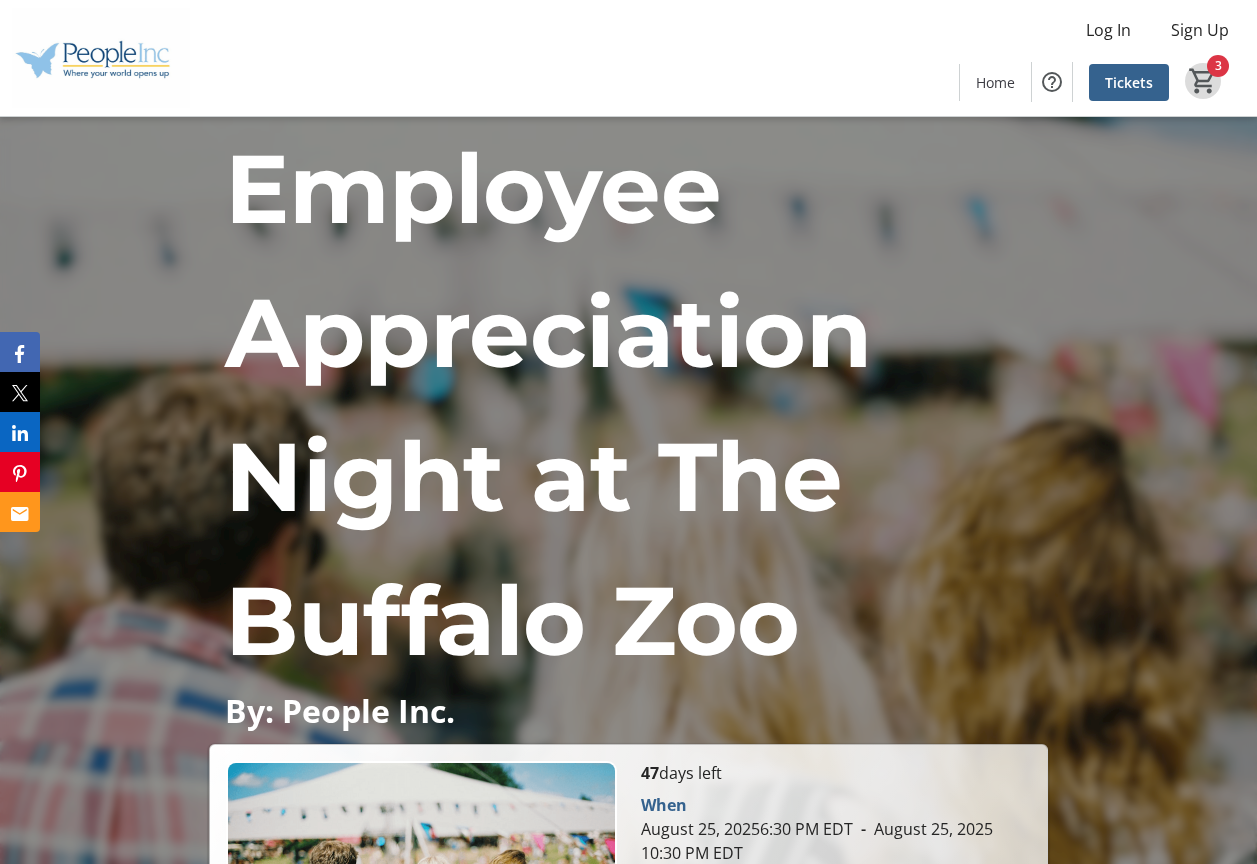 click on "3" at bounding box center (1203, 81) 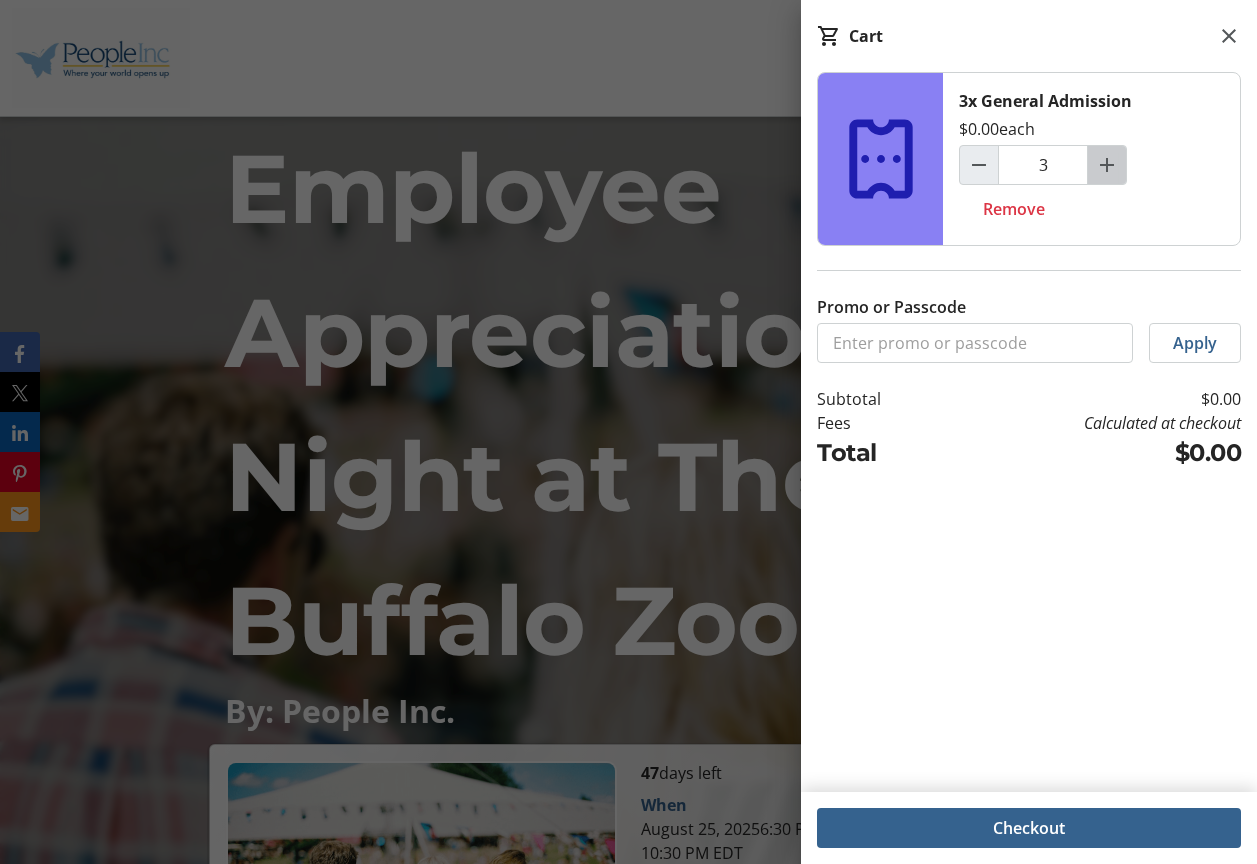 click at bounding box center (1107, 165) 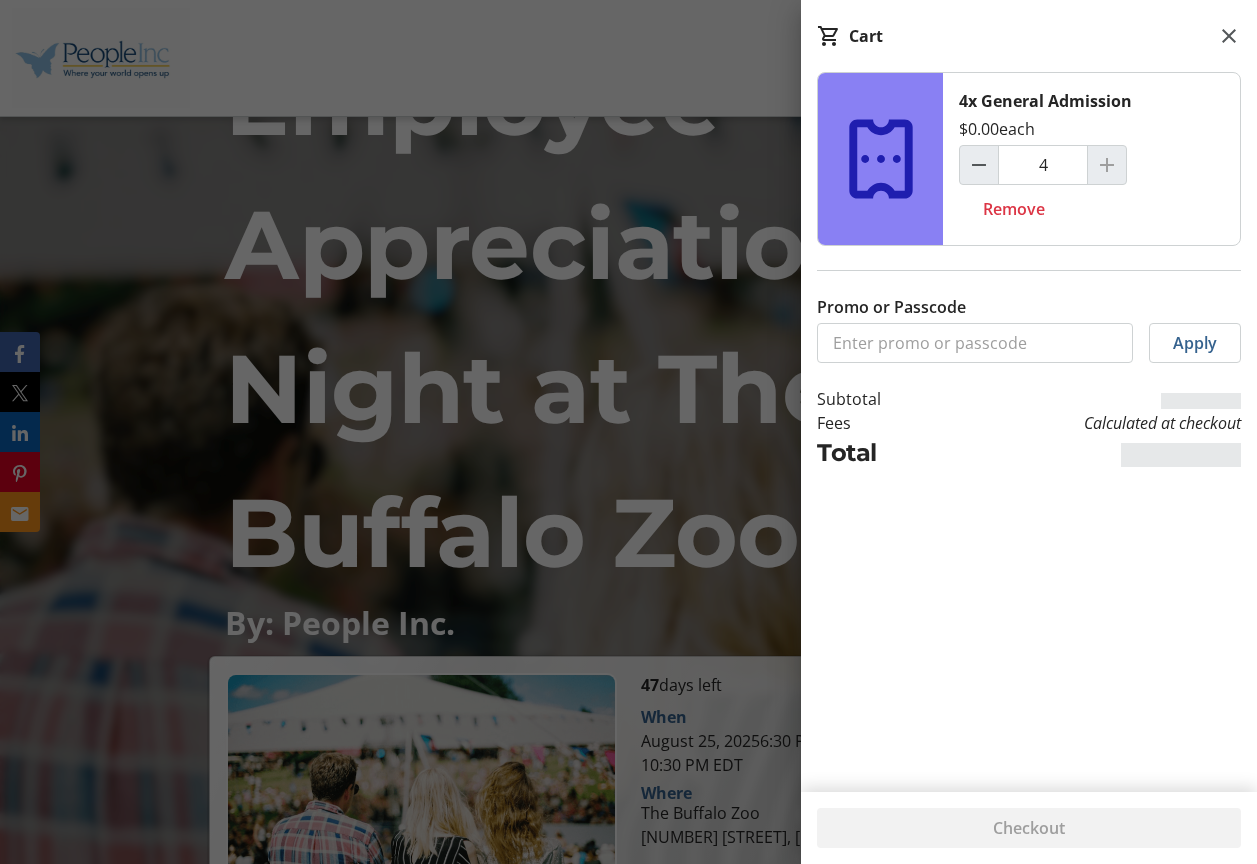 scroll, scrollTop: 200, scrollLeft: 0, axis: vertical 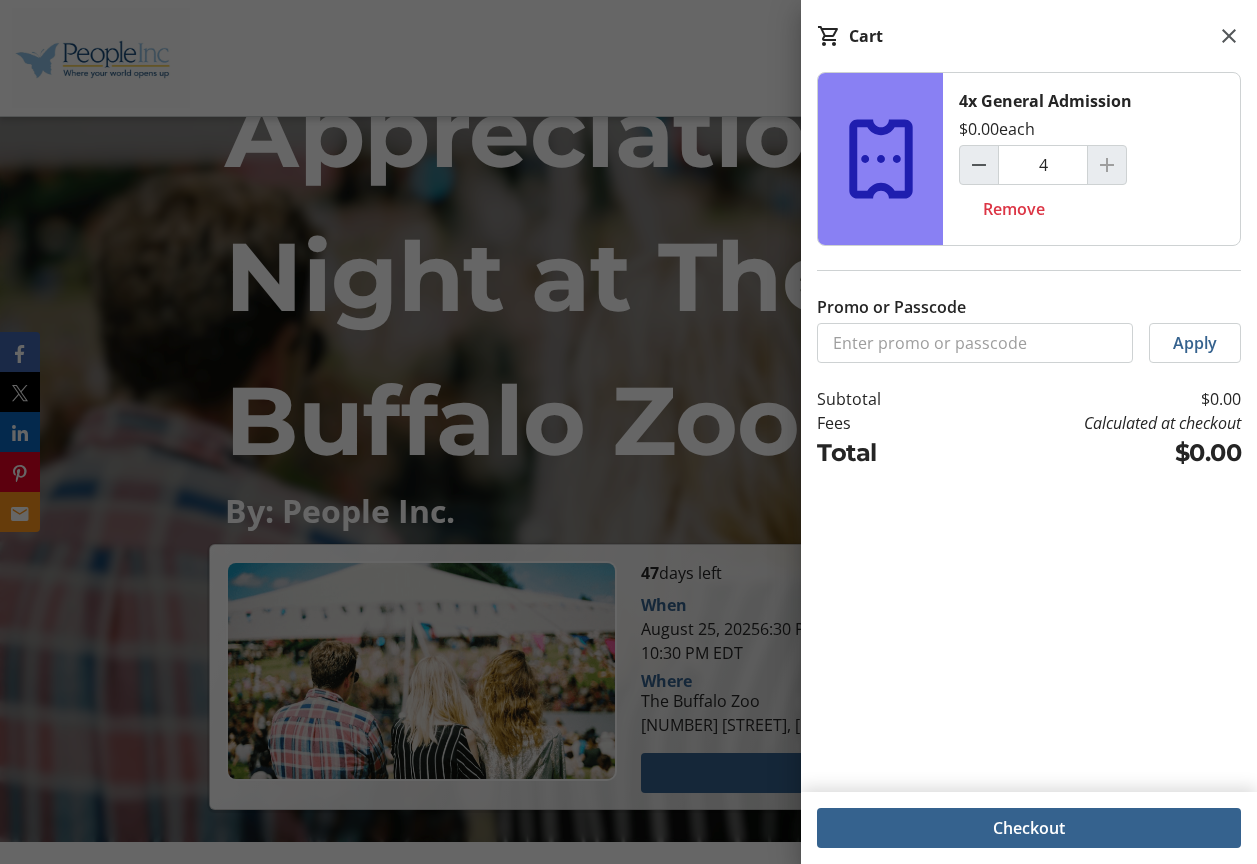 click at bounding box center [1107, 165] 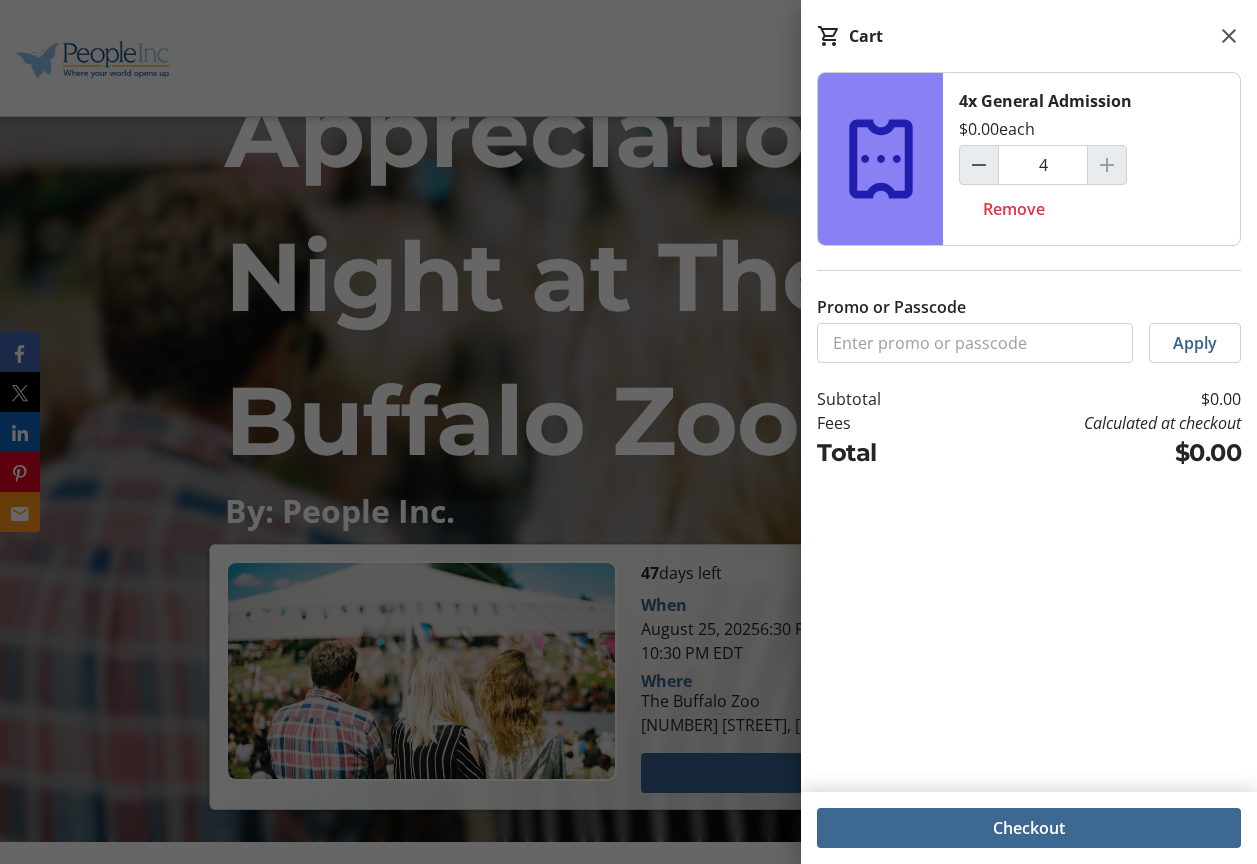click on "Checkout" at bounding box center [1029, 828] 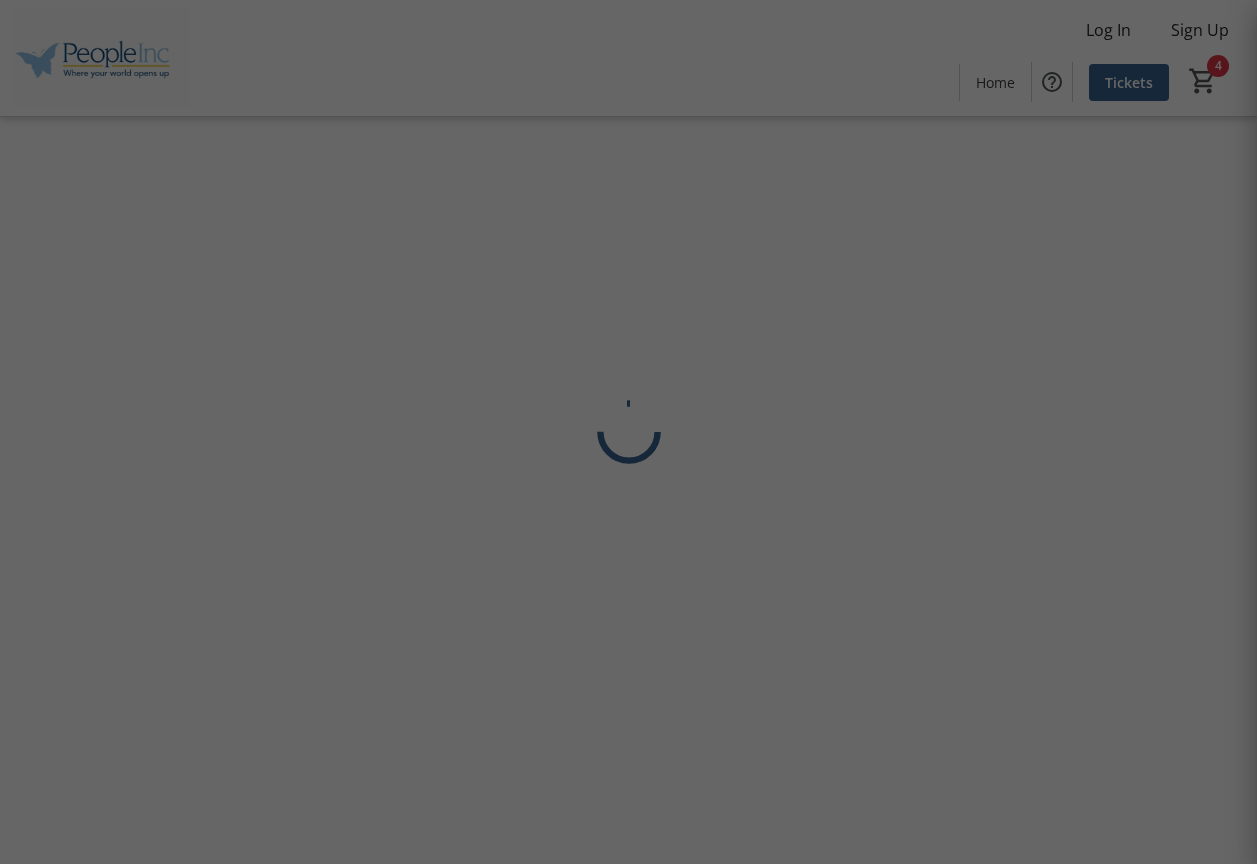 scroll, scrollTop: 0, scrollLeft: 0, axis: both 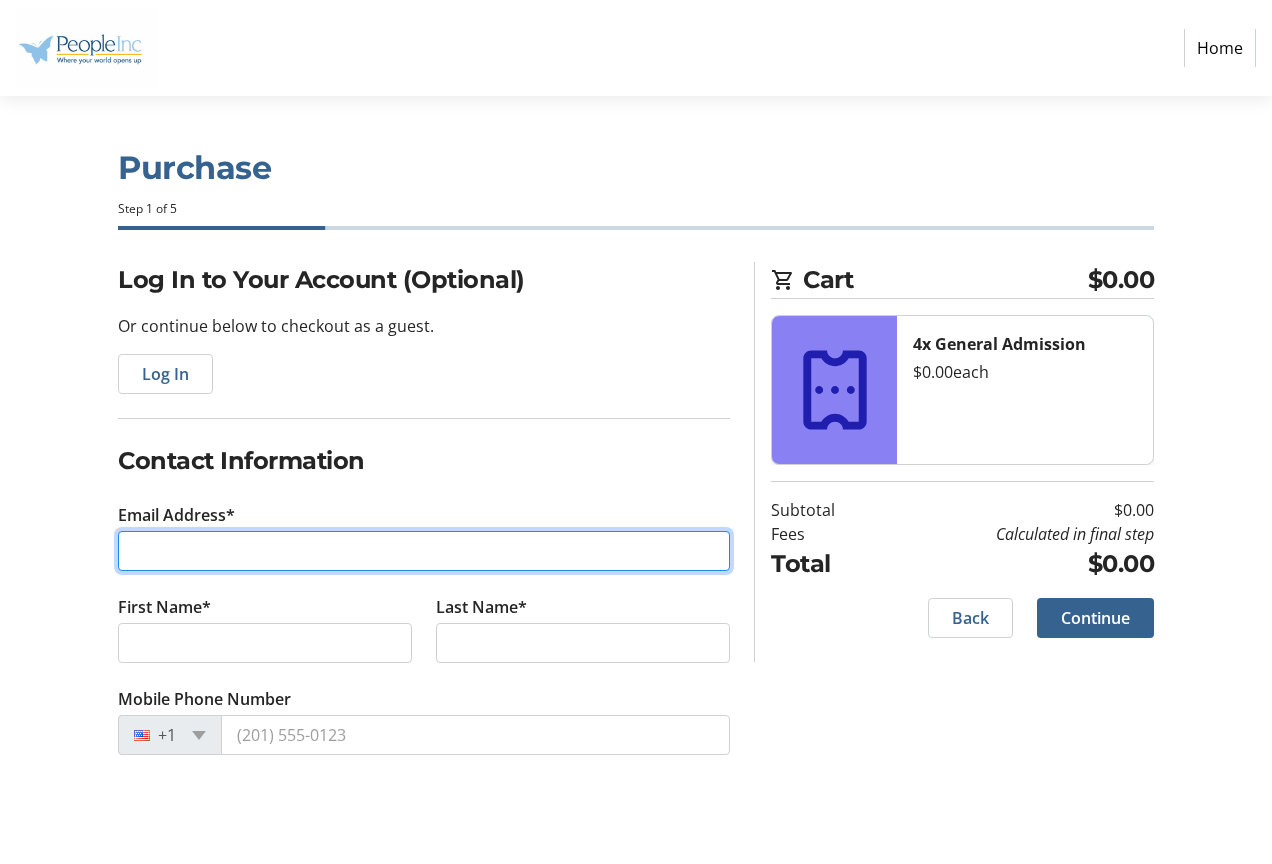 click on "Email Address*" at bounding box center (424, 551) 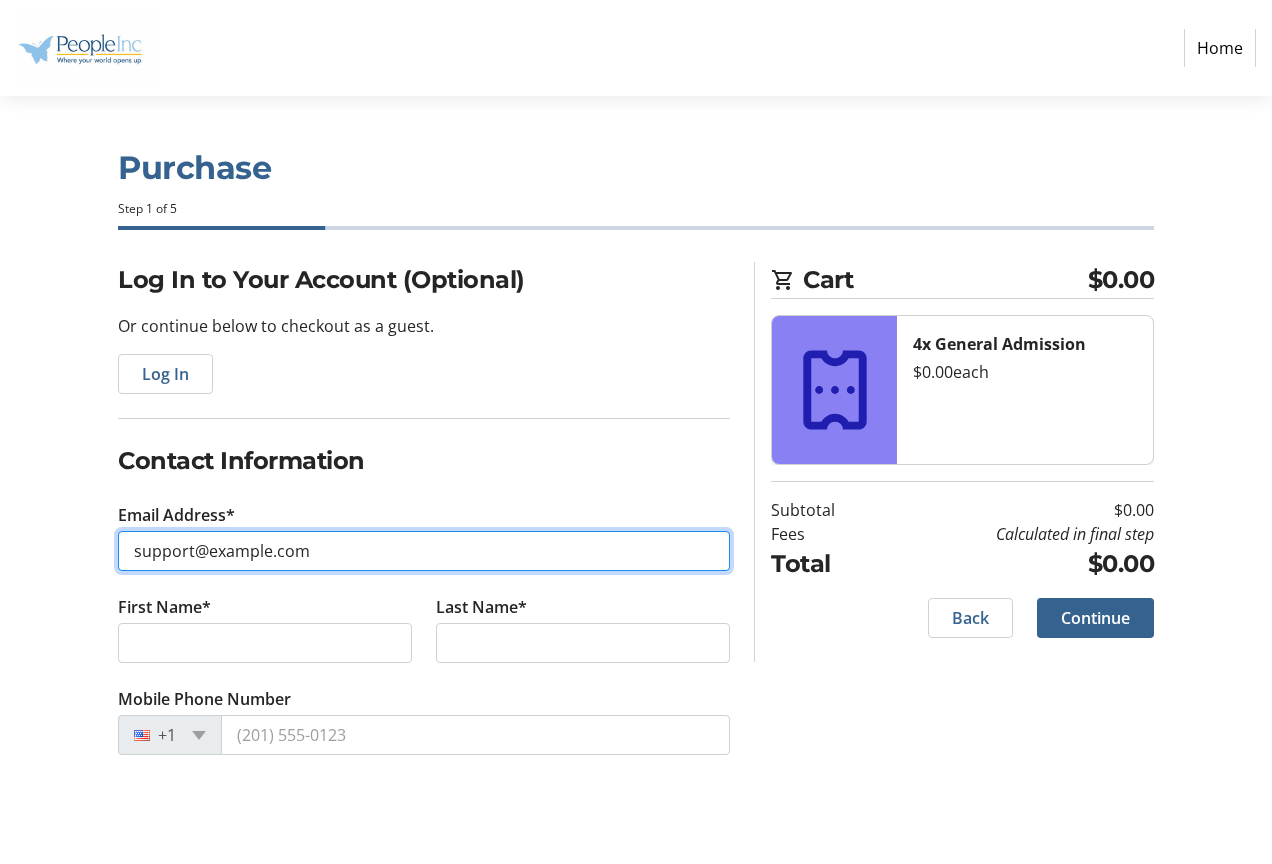 type on "support@example.com" 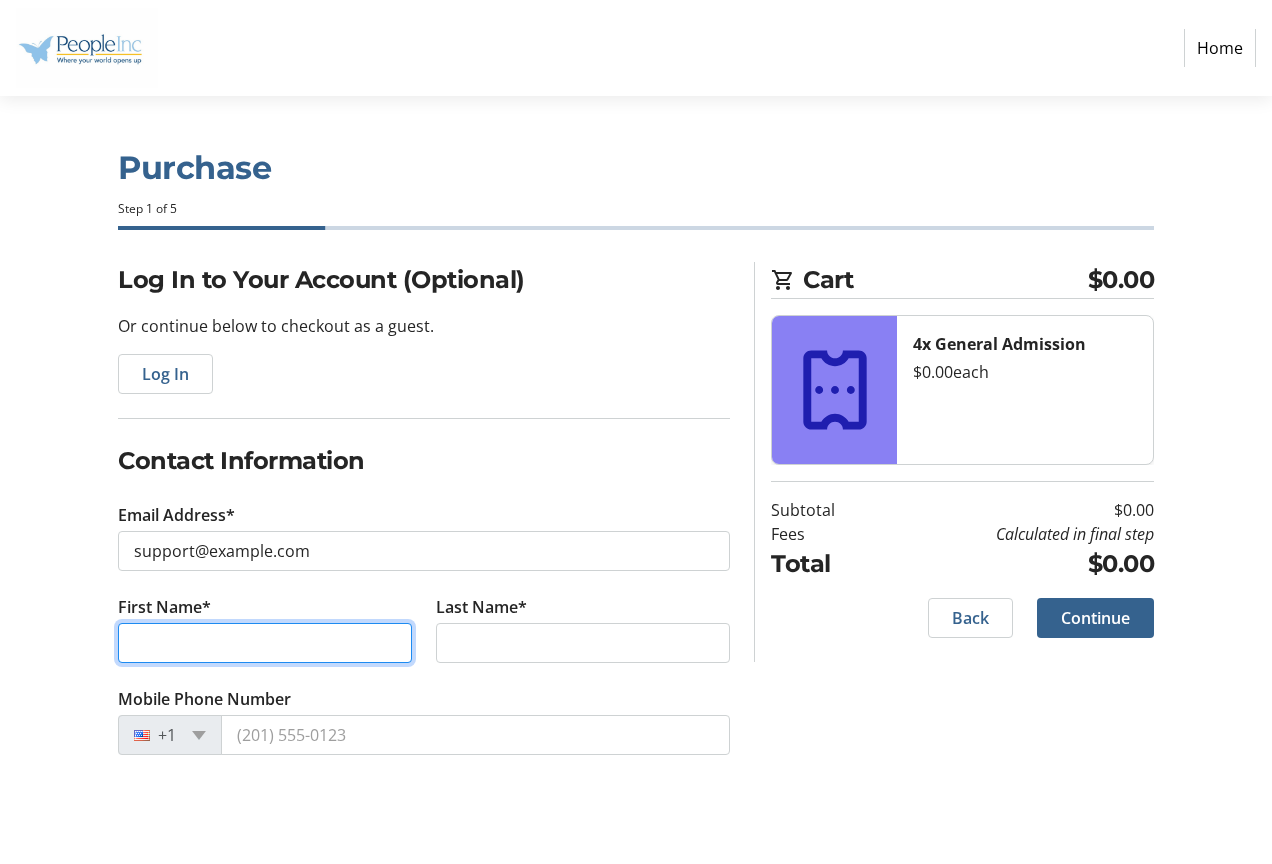 click on "First Name*" at bounding box center [265, 643] 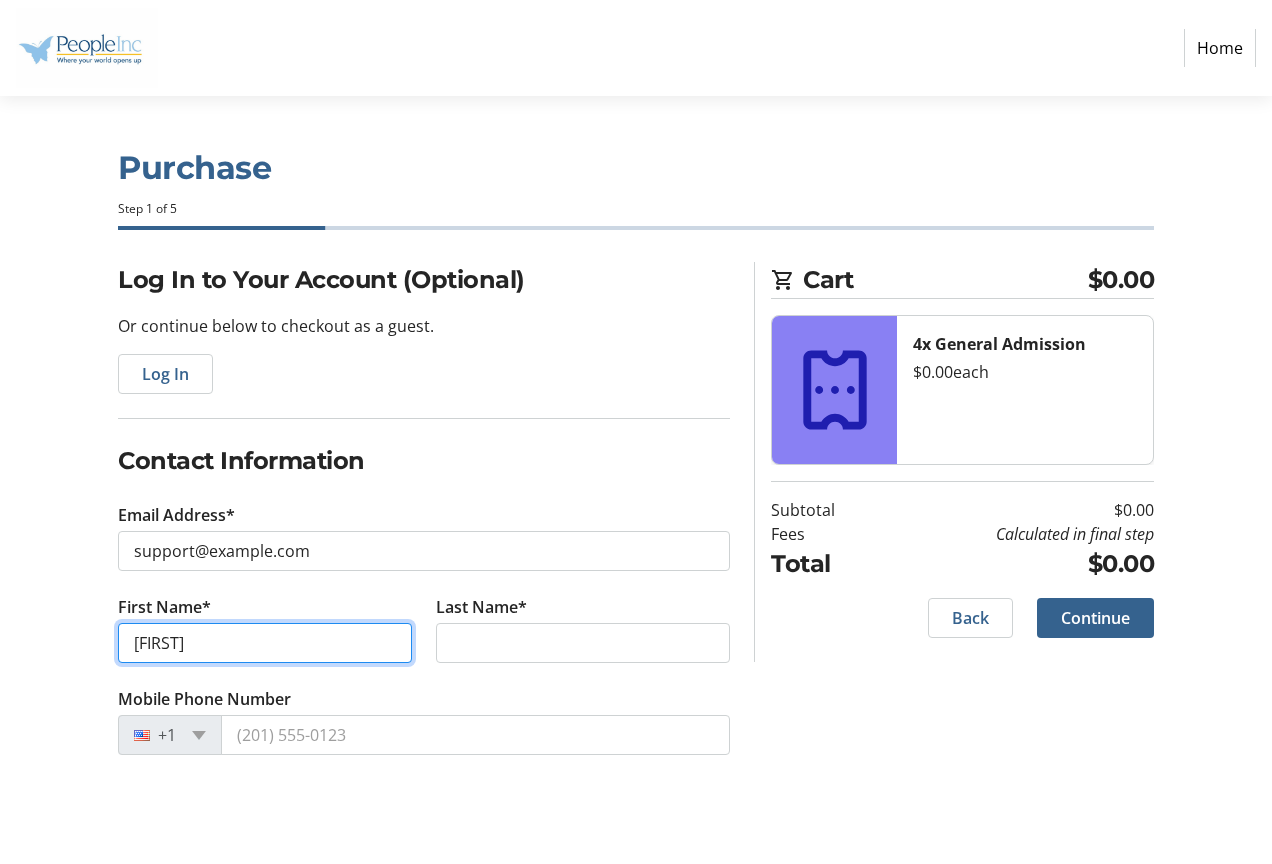 type on "[FIRST]" 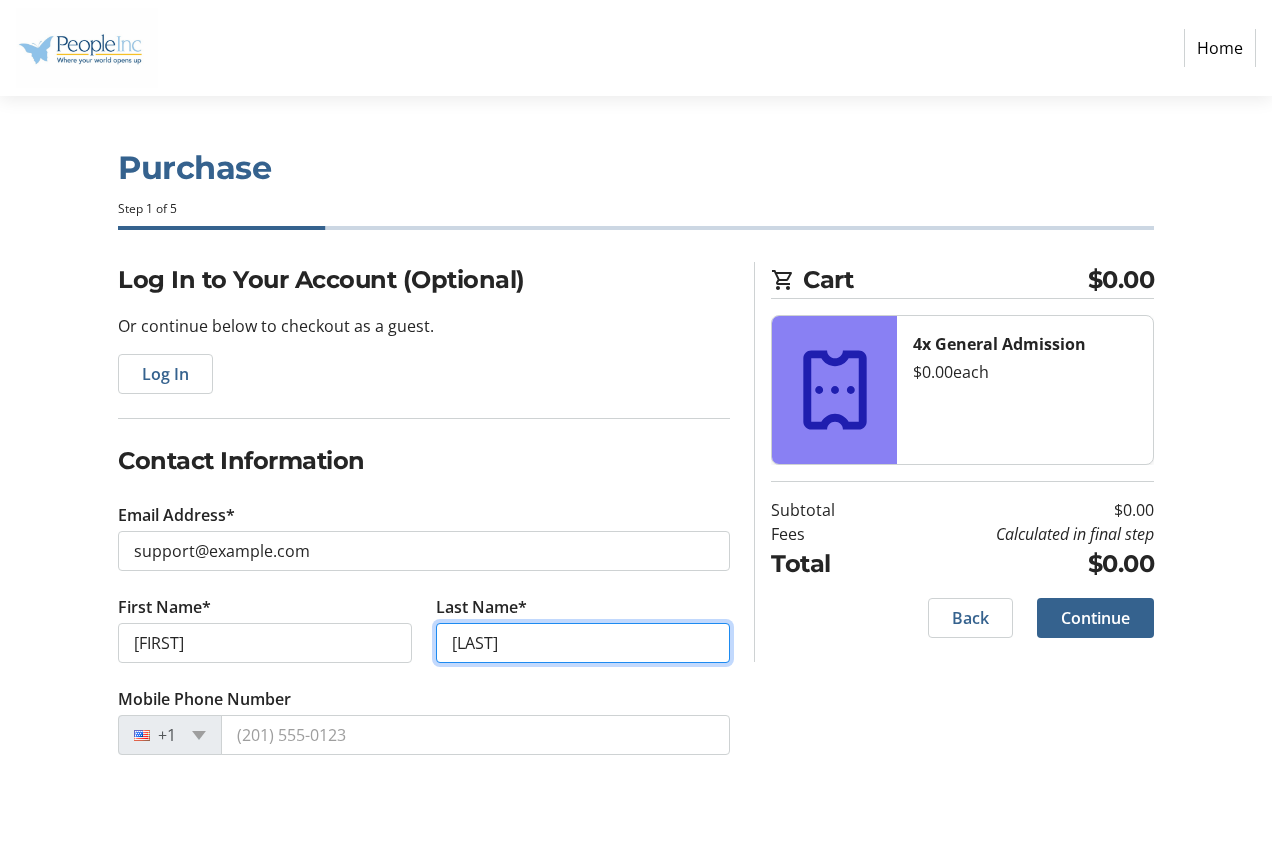 type on "[LAST]" 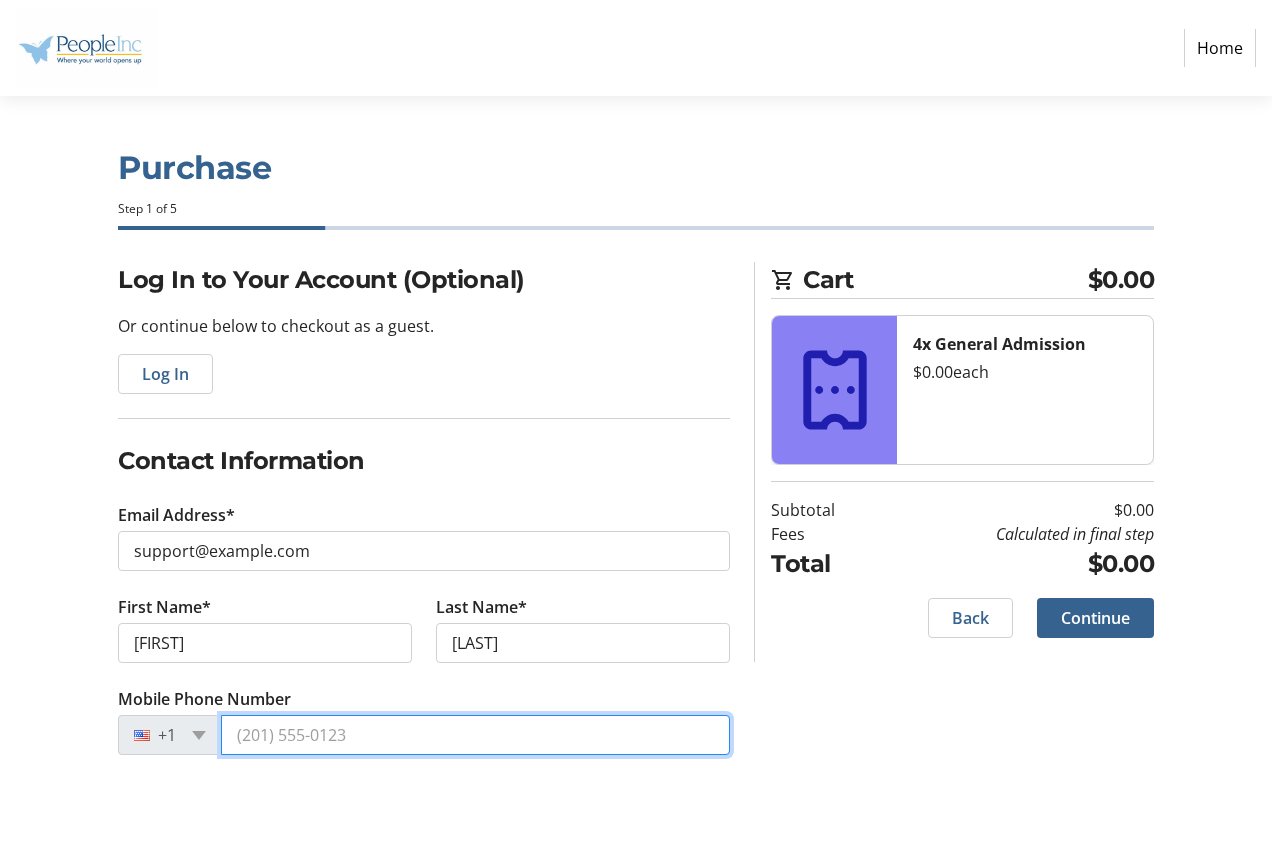 click on "Mobile Phone Number" at bounding box center (475, 735) 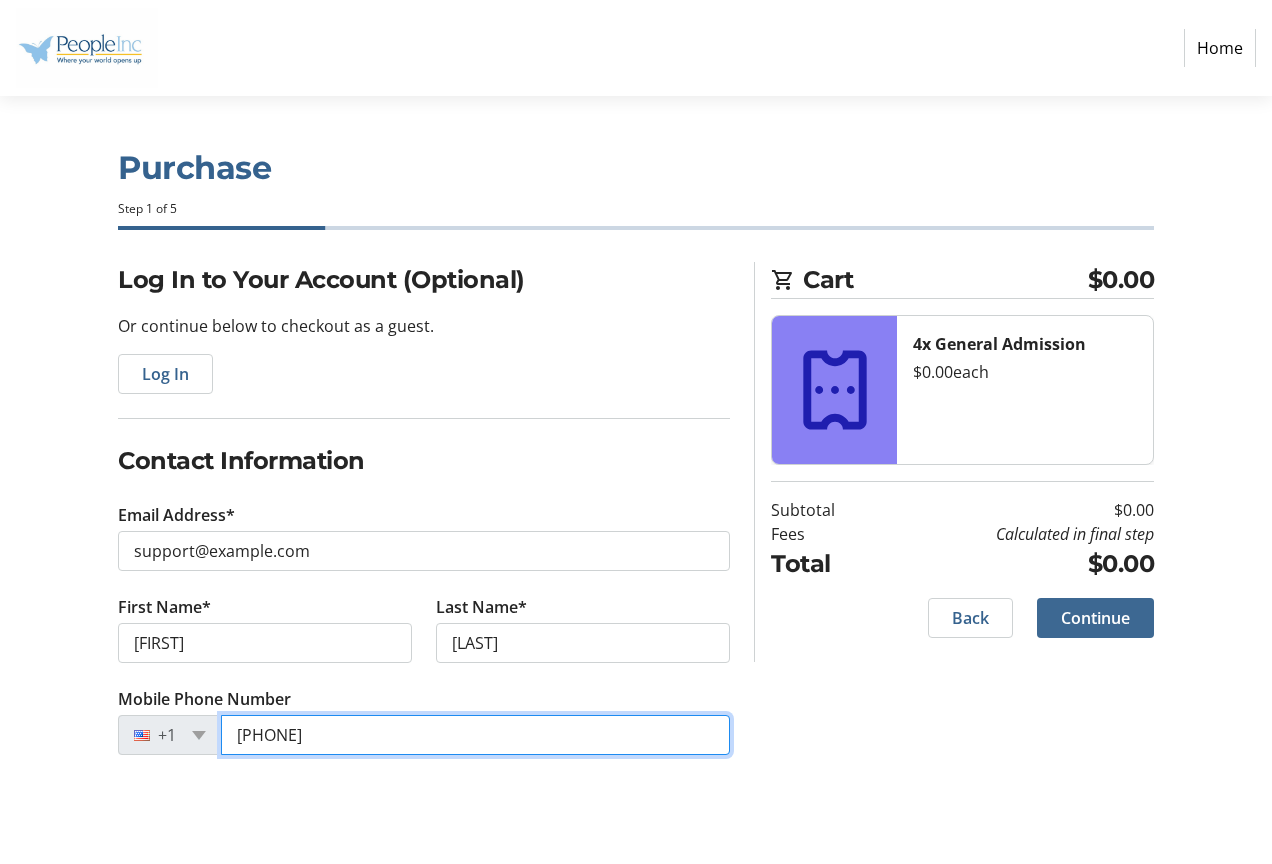 type on "[PHONE]" 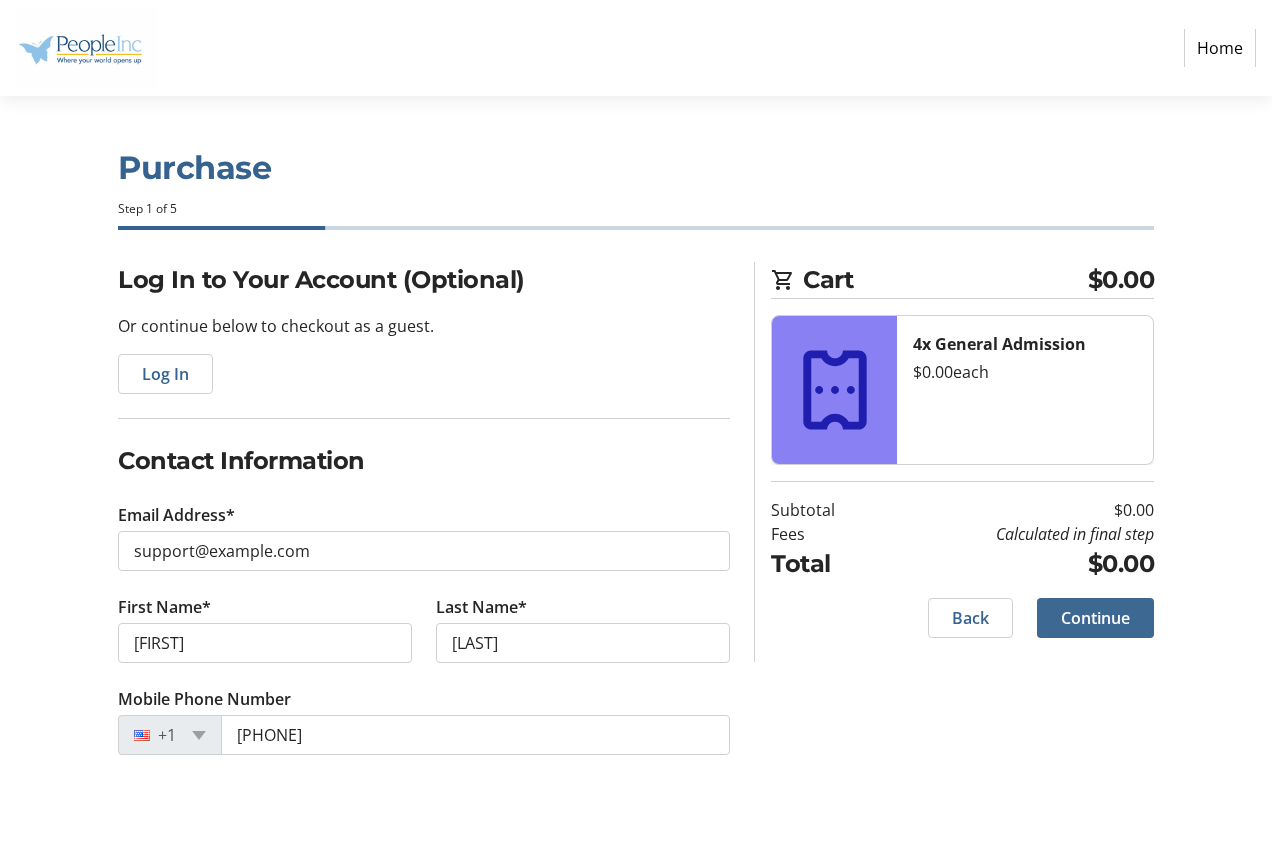click on "Continue" at bounding box center (1095, 618) 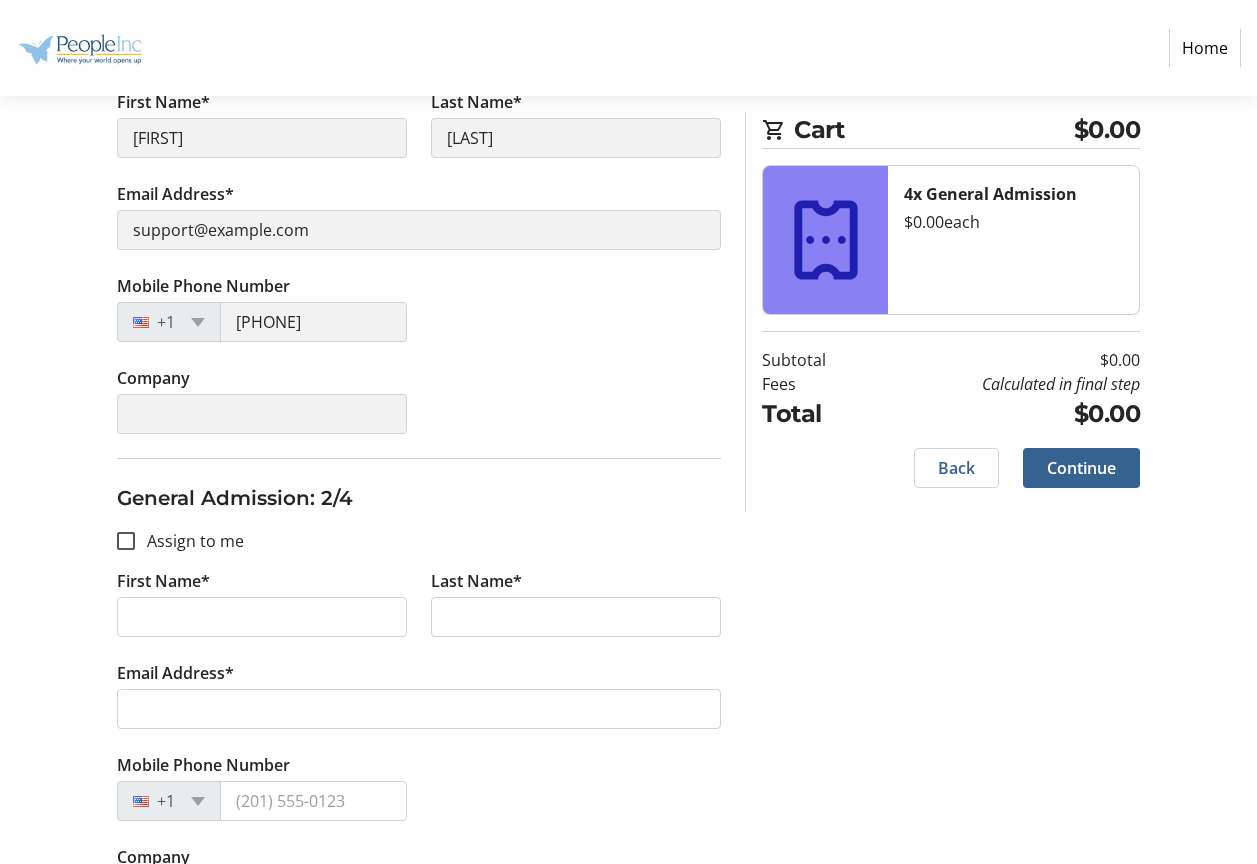 scroll, scrollTop: 400, scrollLeft: 0, axis: vertical 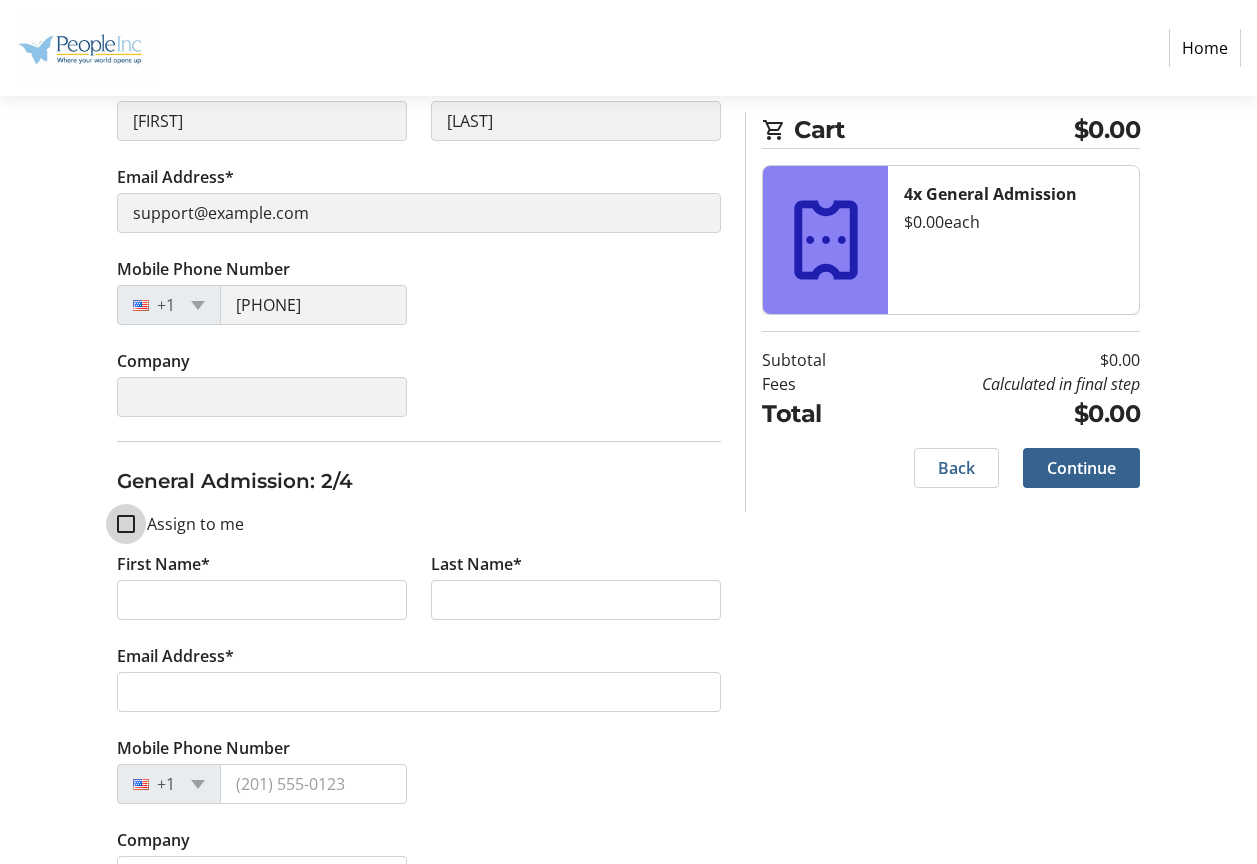 click on "Assign to me" at bounding box center (126, 524) 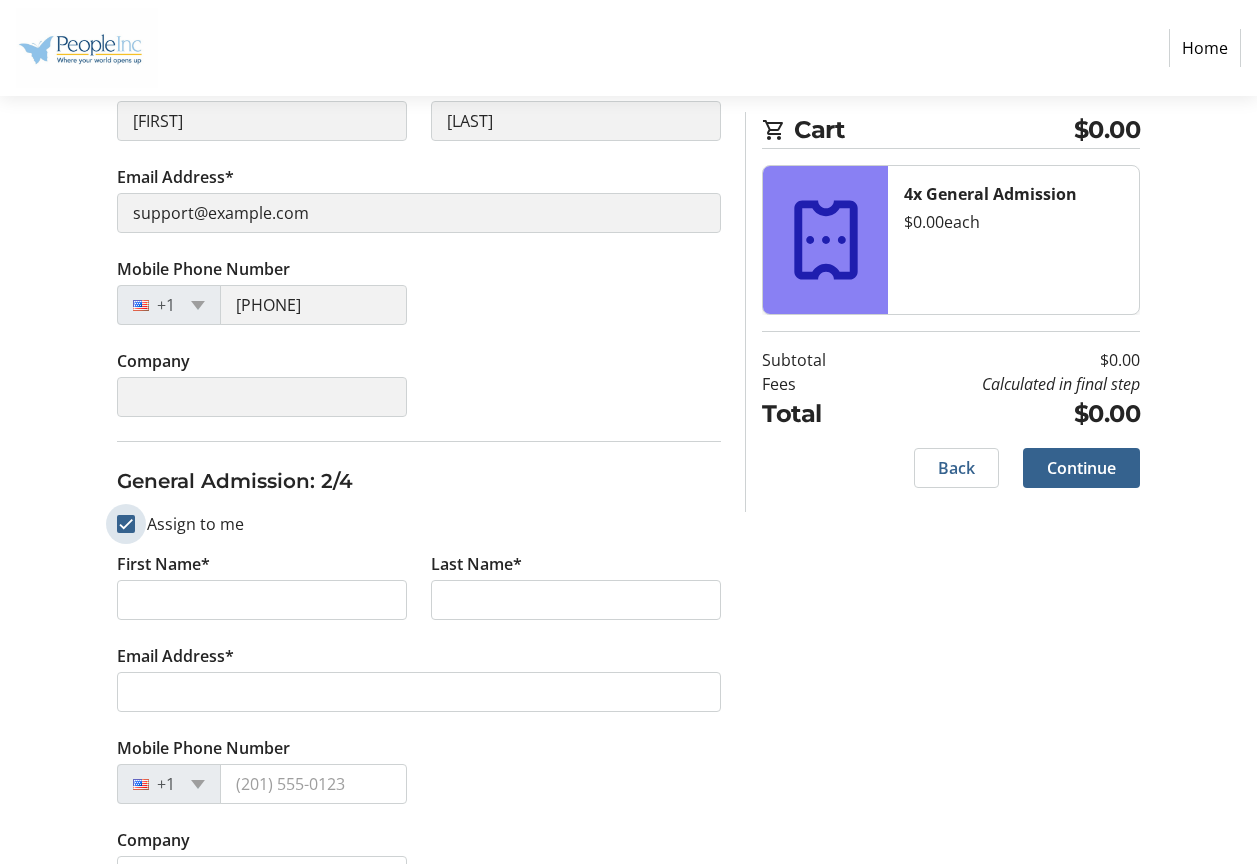 checkbox on "true" 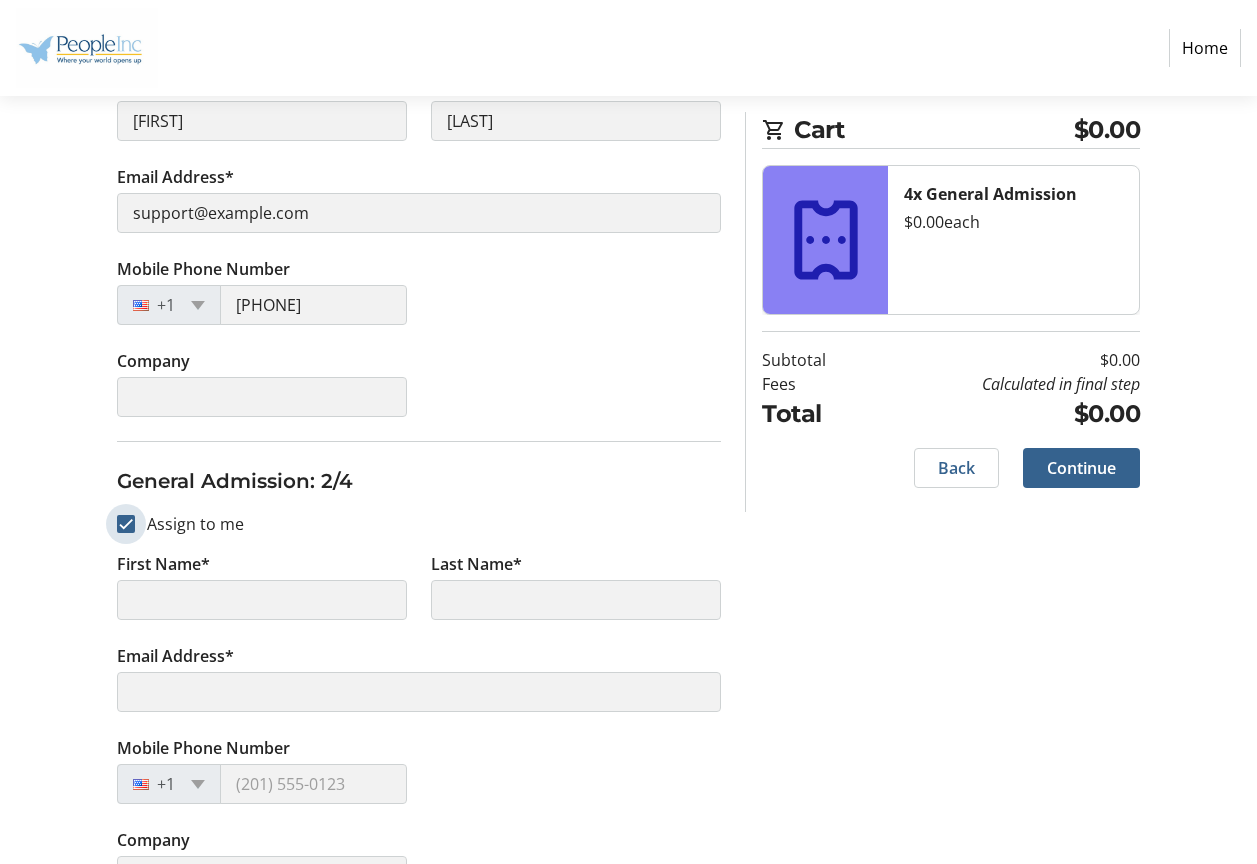 scroll, scrollTop: 800, scrollLeft: 0, axis: vertical 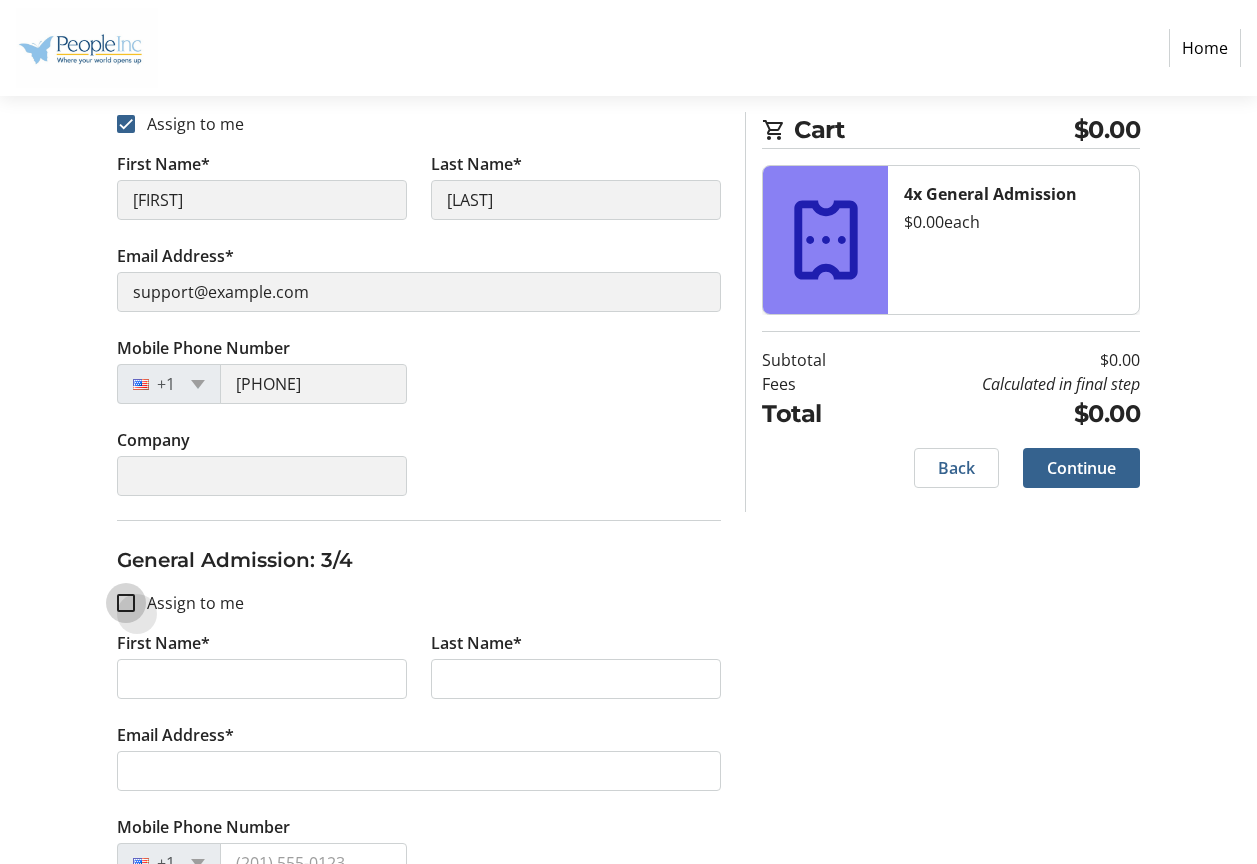 click on "Assign to me" at bounding box center (126, 603) 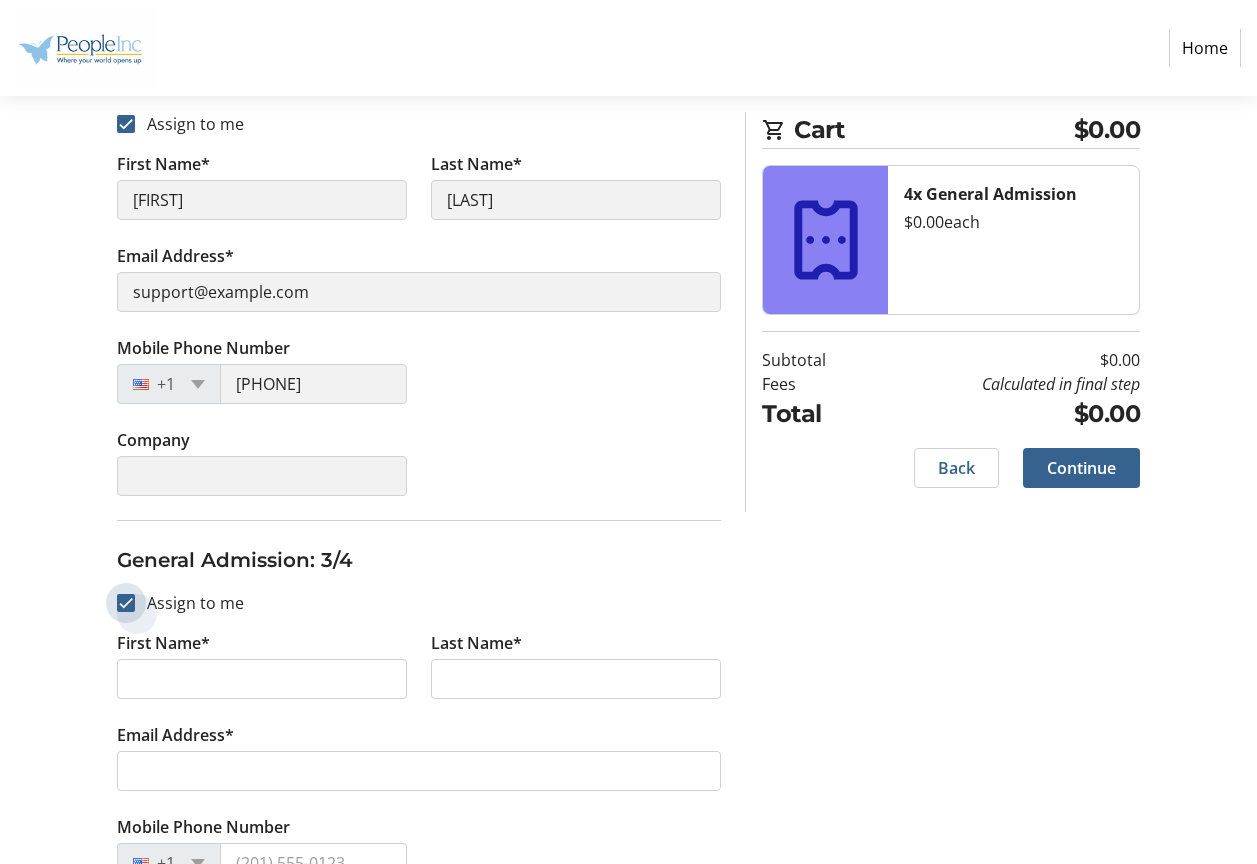 checkbox on "true" 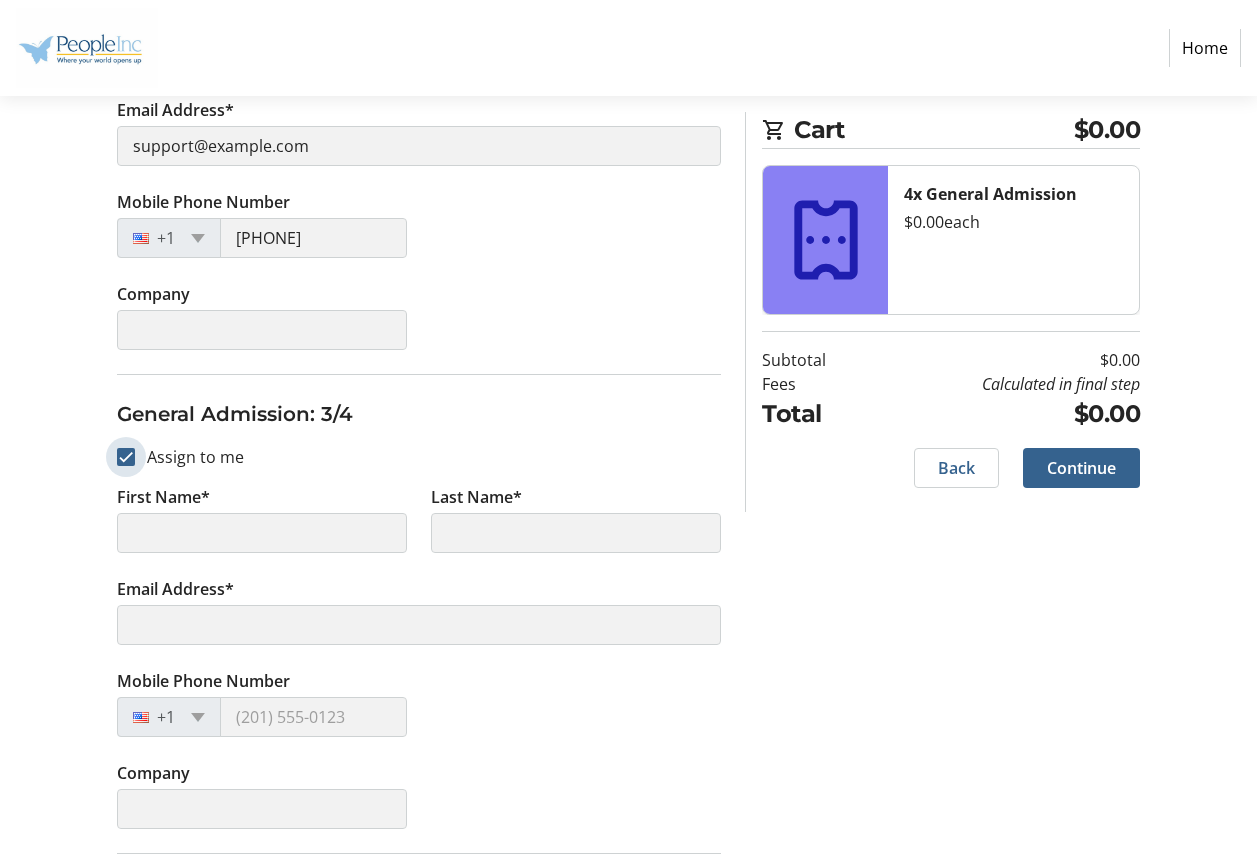 scroll, scrollTop: 1200, scrollLeft: 0, axis: vertical 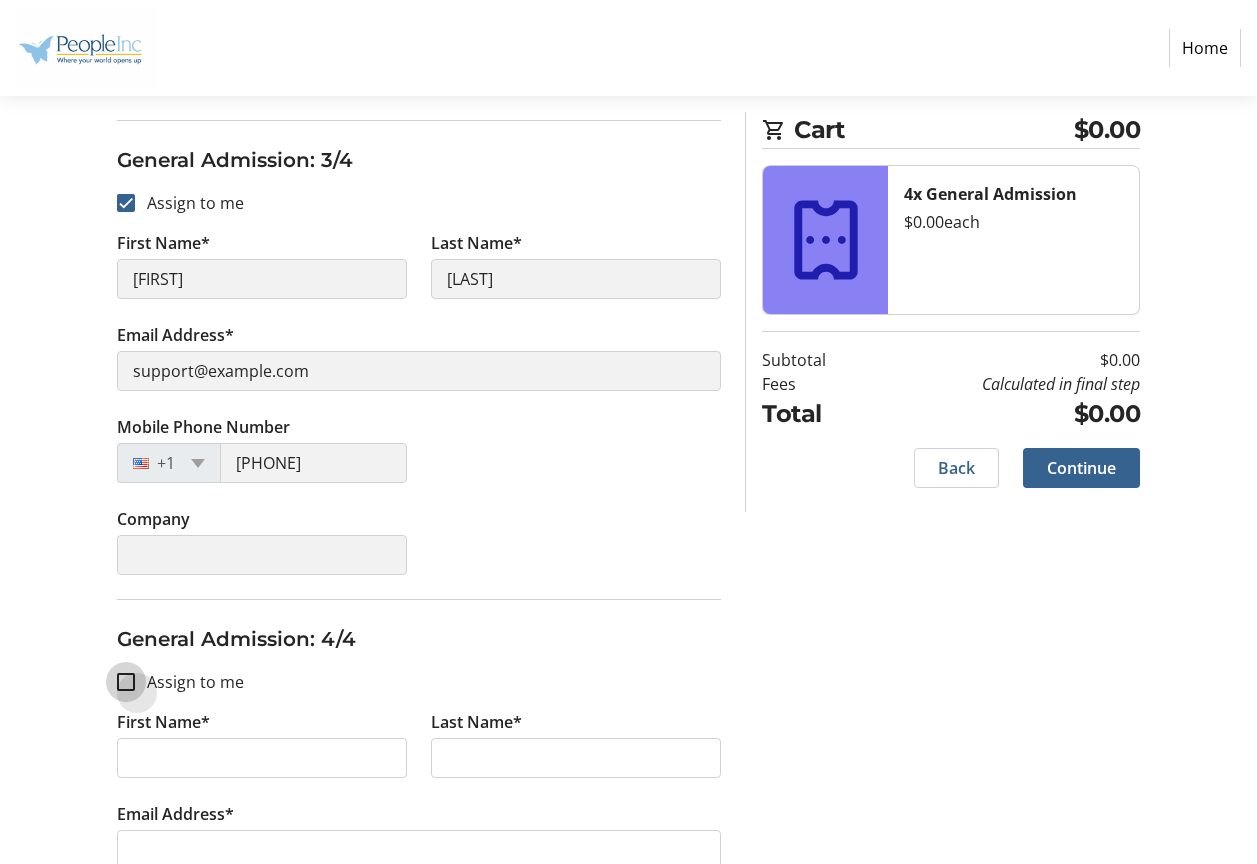 click on "Assign to me" at bounding box center (126, 682) 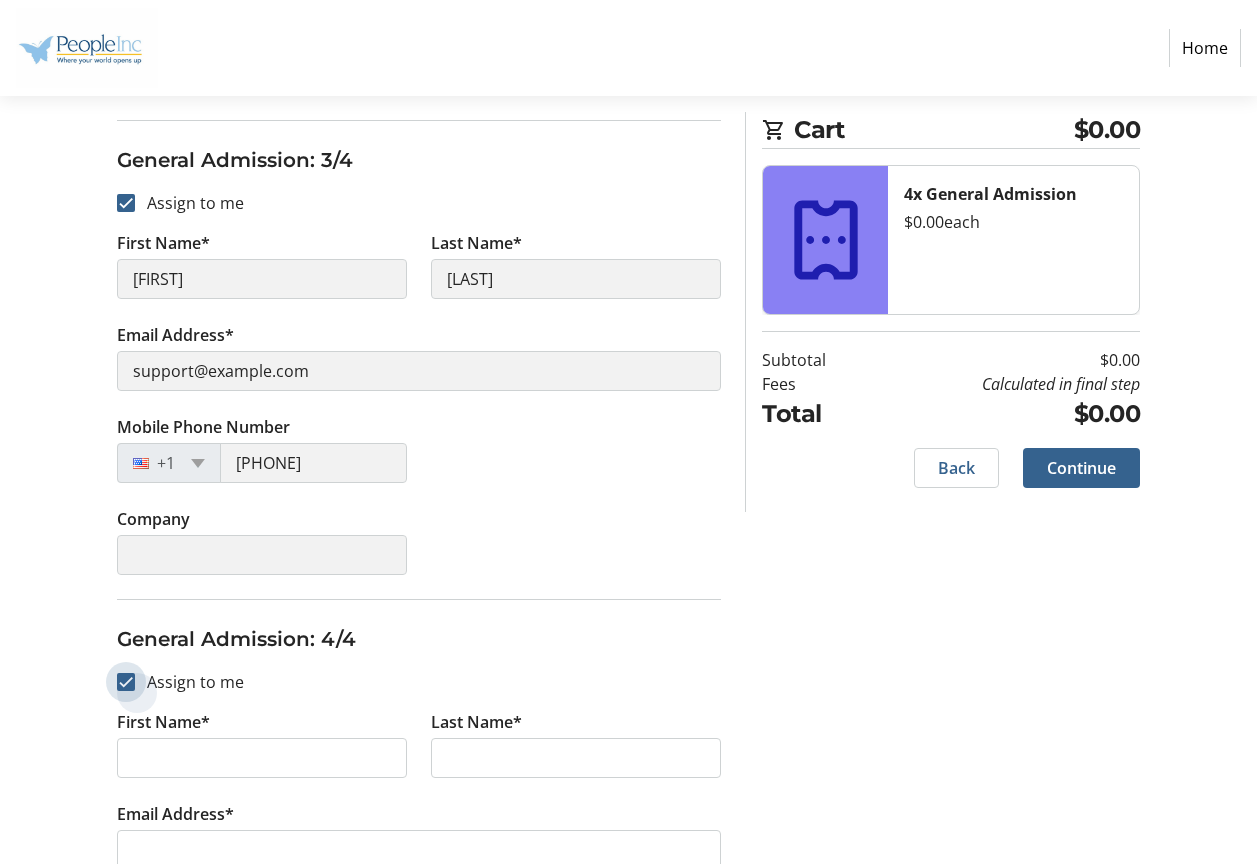 checkbox on "true" 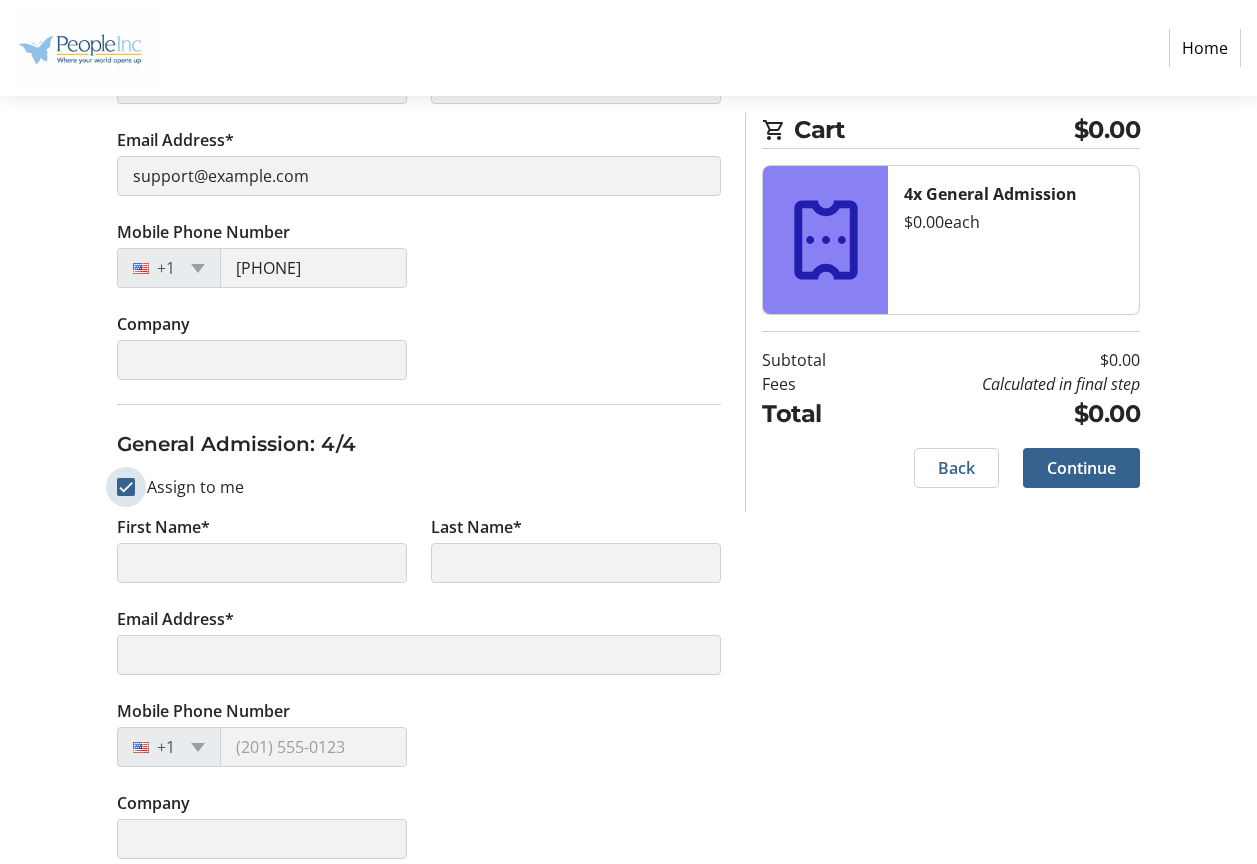 scroll, scrollTop: 1414, scrollLeft: 0, axis: vertical 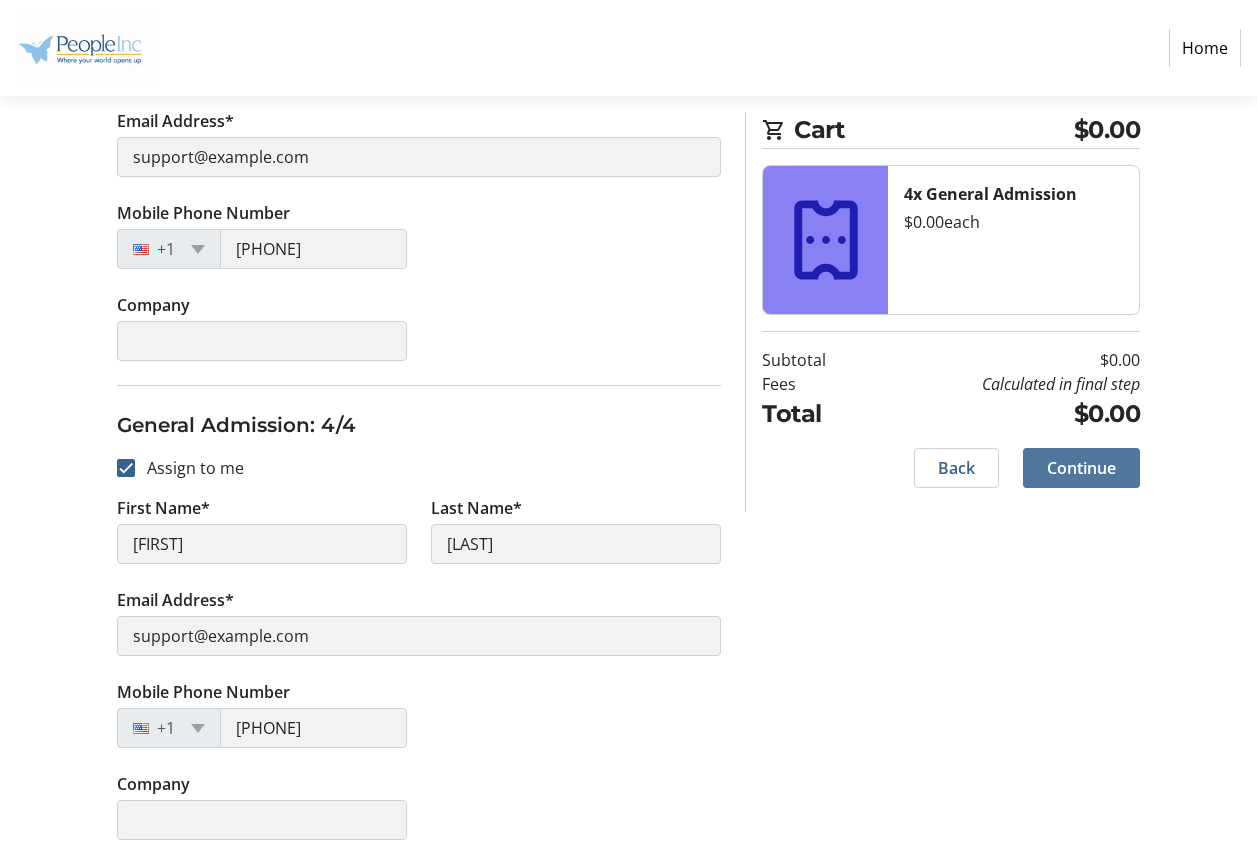 click on "Continue" at bounding box center [1081, 468] 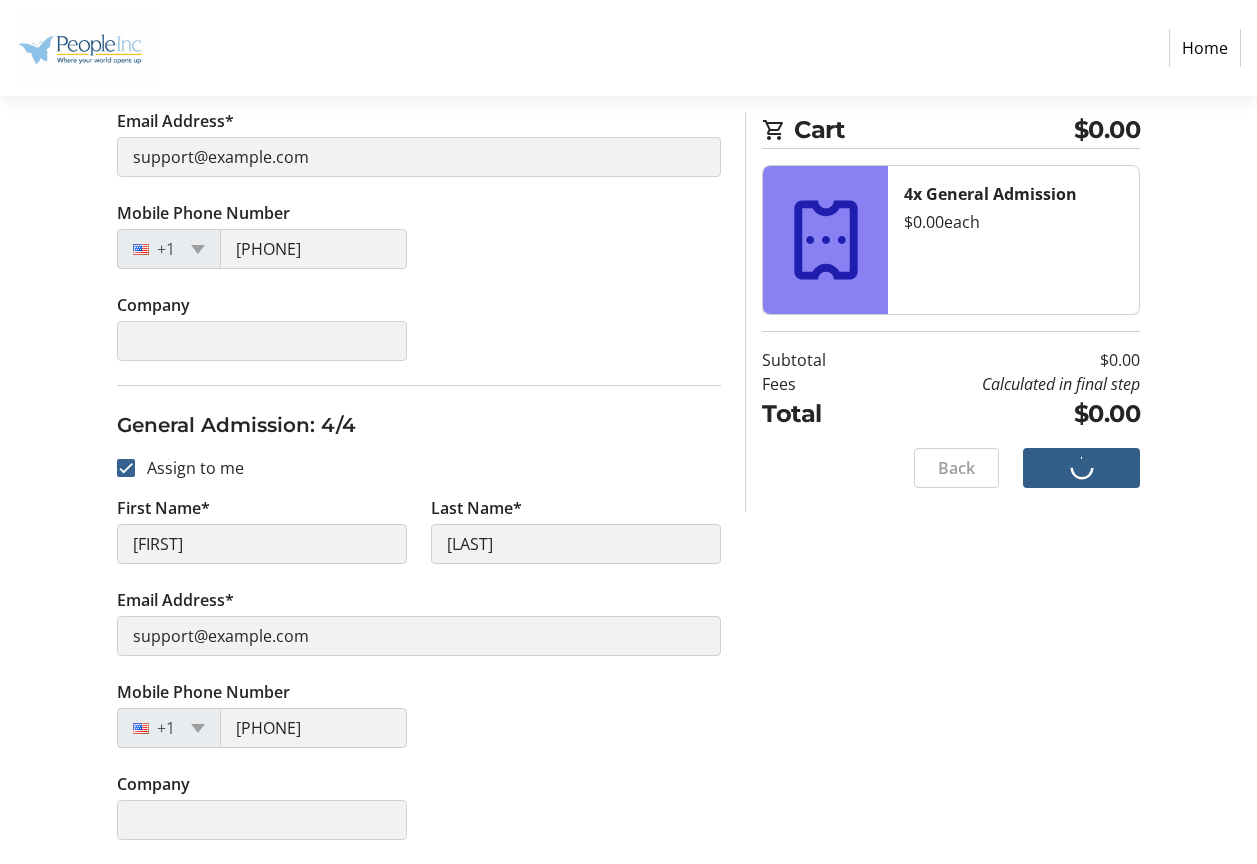 scroll, scrollTop: 0, scrollLeft: 0, axis: both 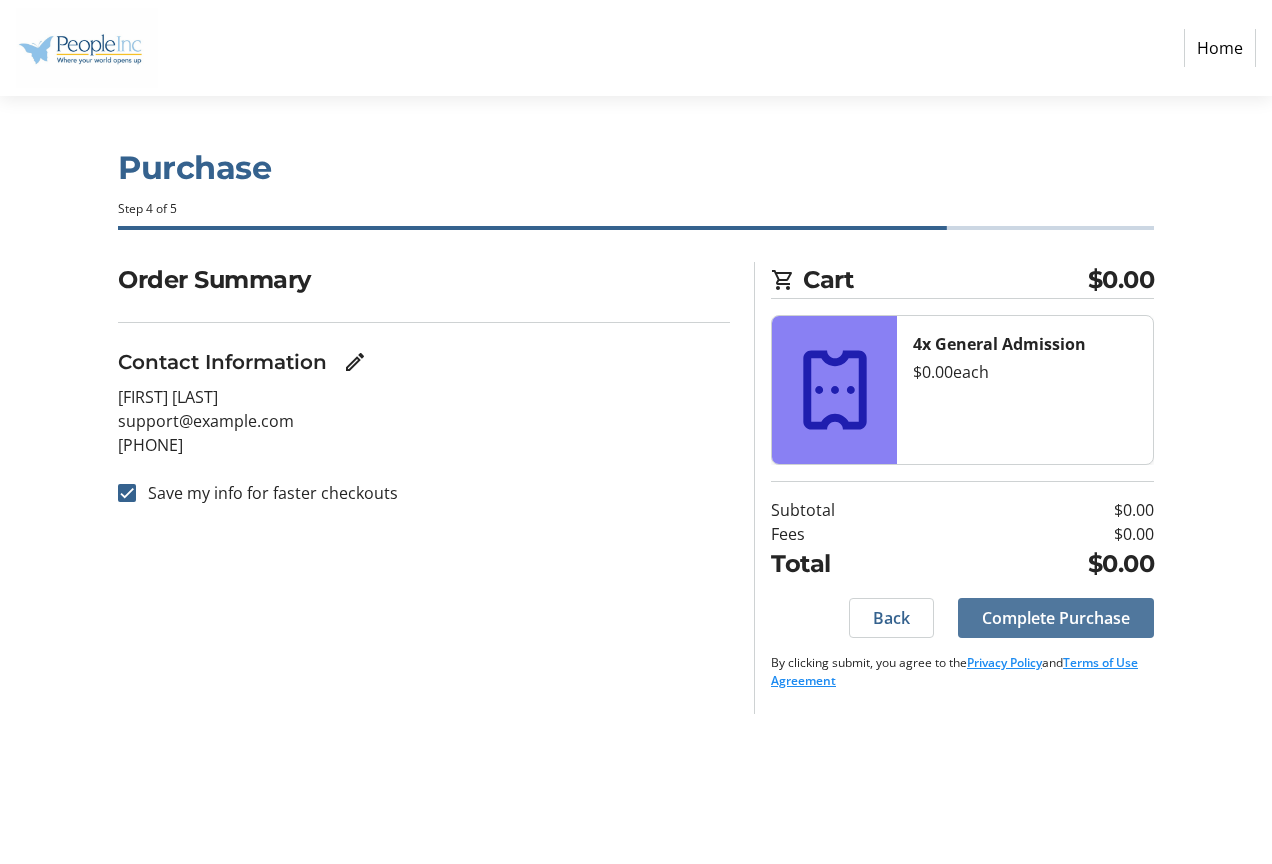 click on "Complete Purchase" at bounding box center [1056, 618] 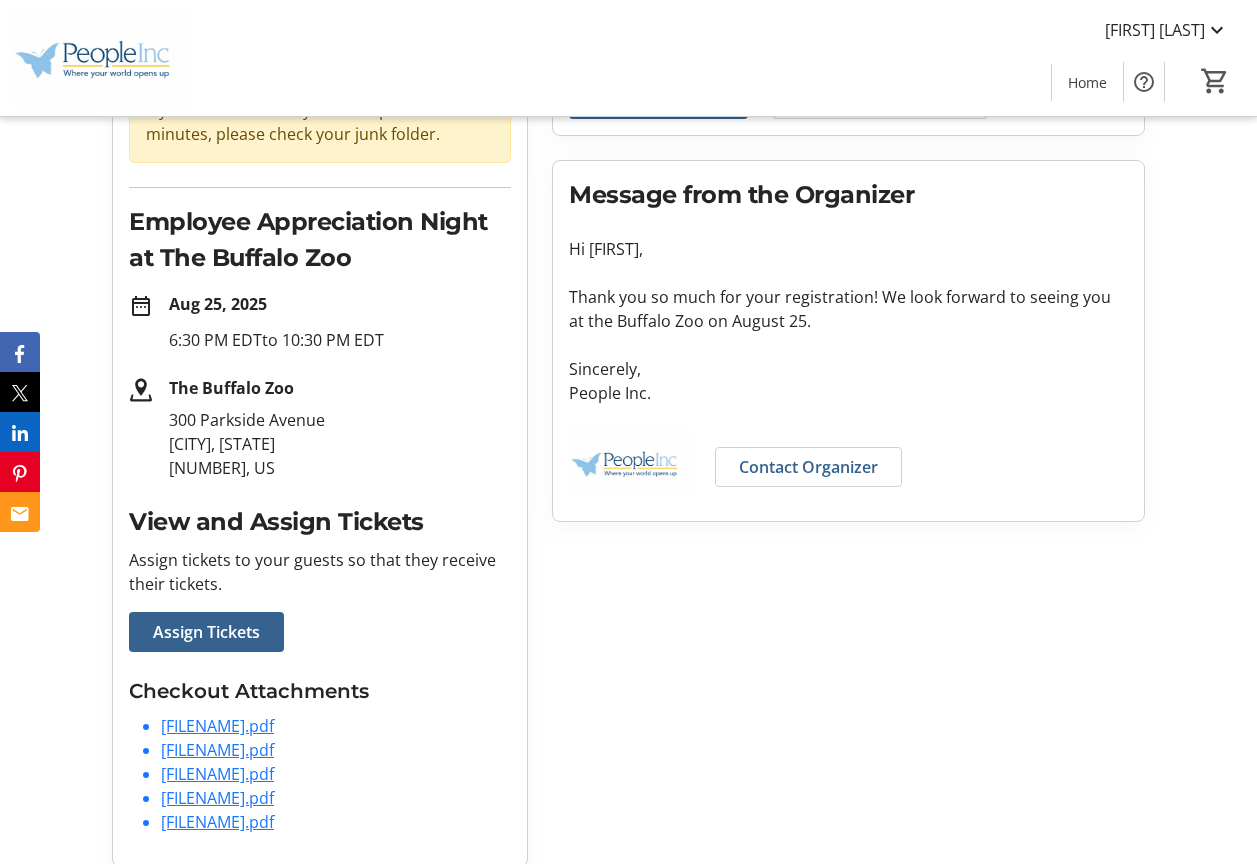 scroll, scrollTop: 0, scrollLeft: 0, axis: both 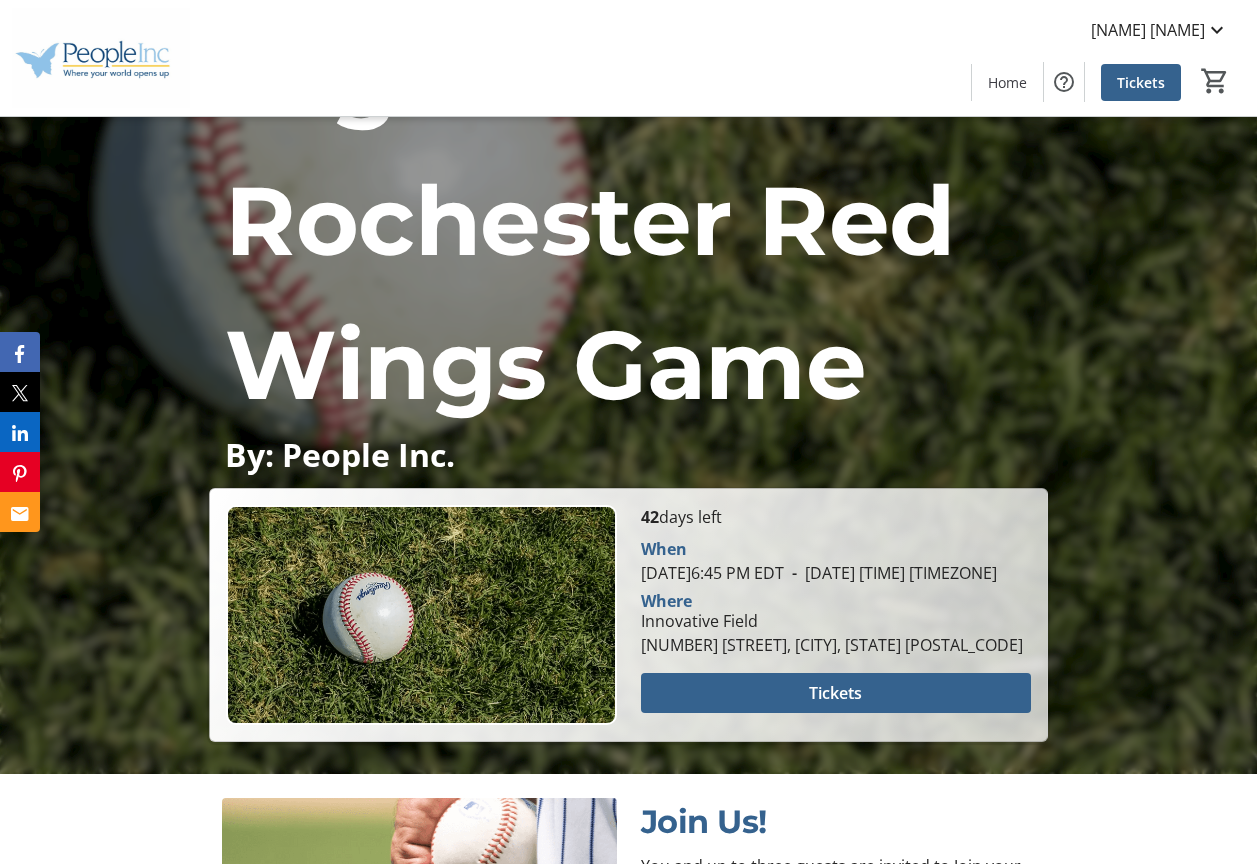 click on "Staff Appreciation Night: Rochester Red Wings Game" at bounding box center [628, 77] 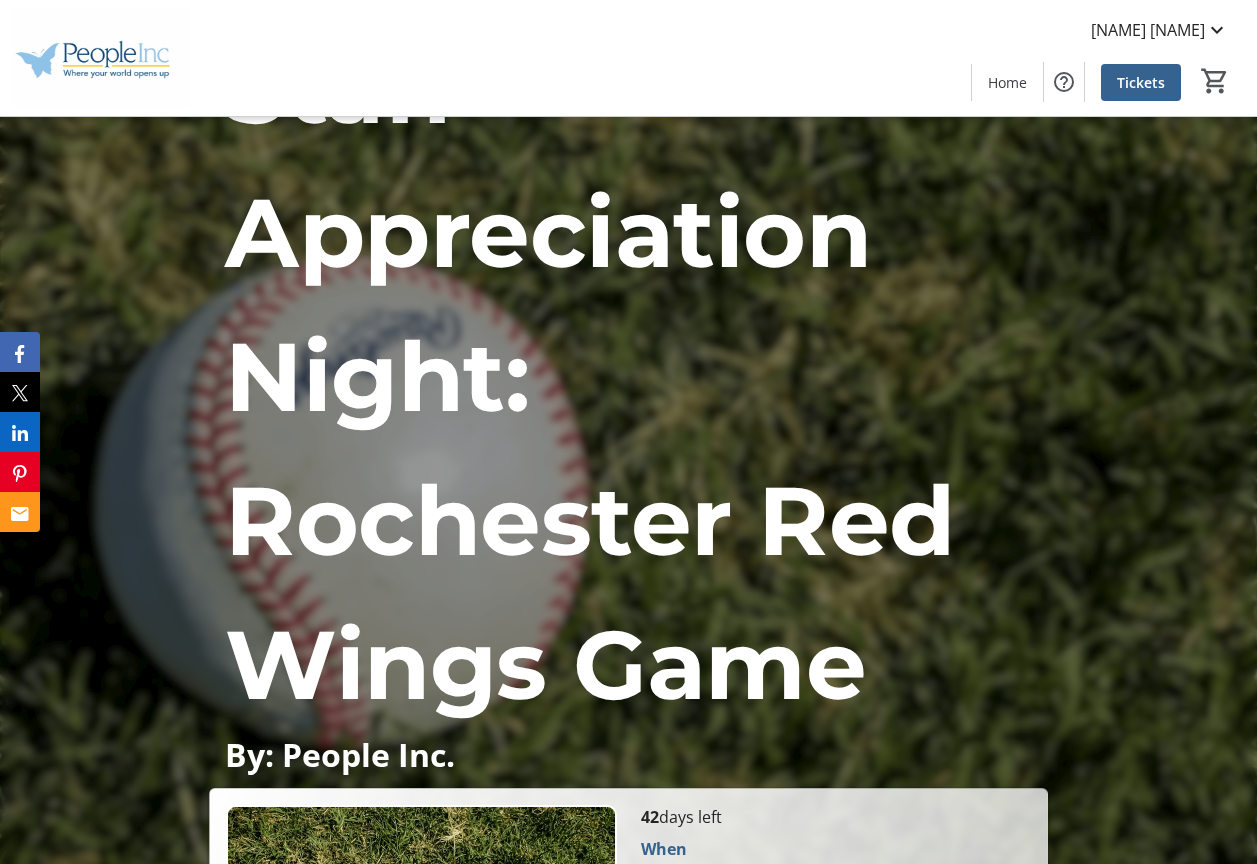scroll, scrollTop: 0, scrollLeft: 0, axis: both 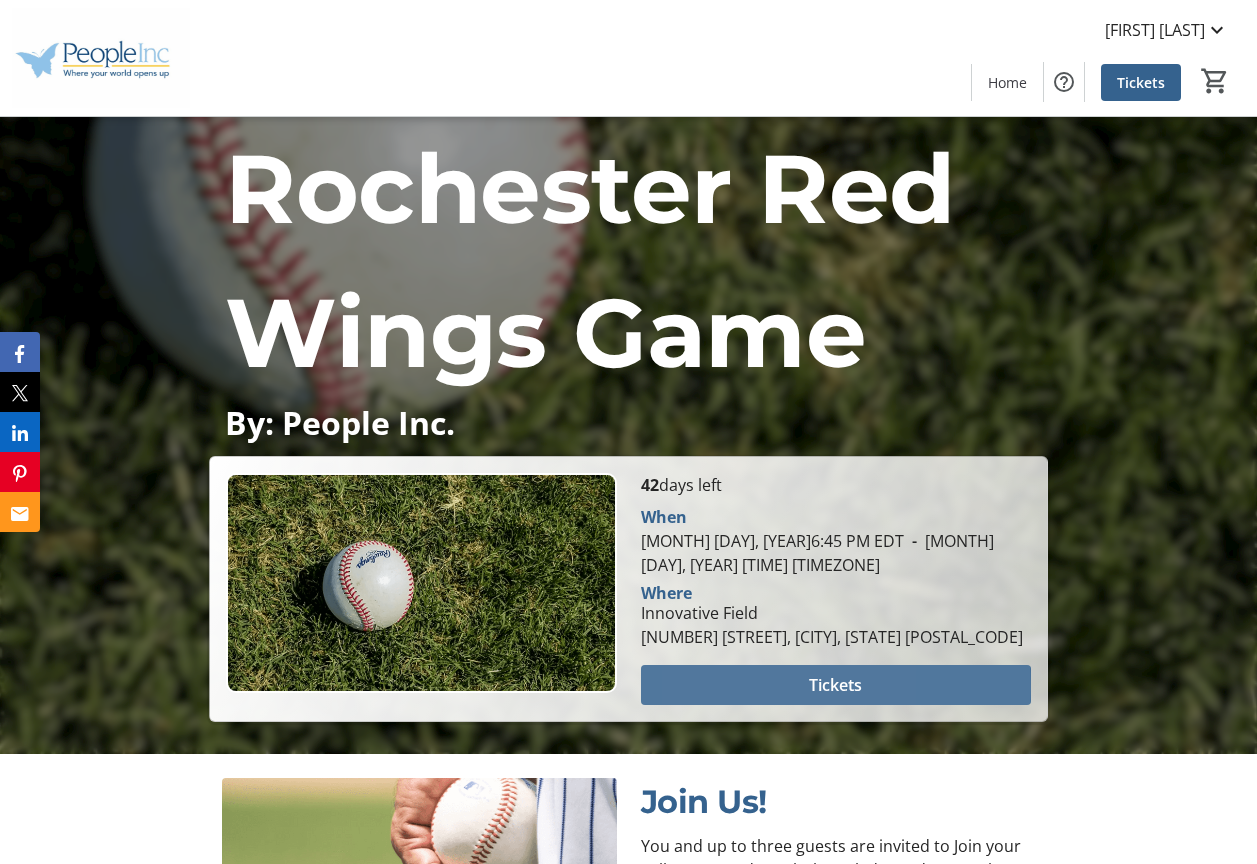 click at bounding box center (836, 685) 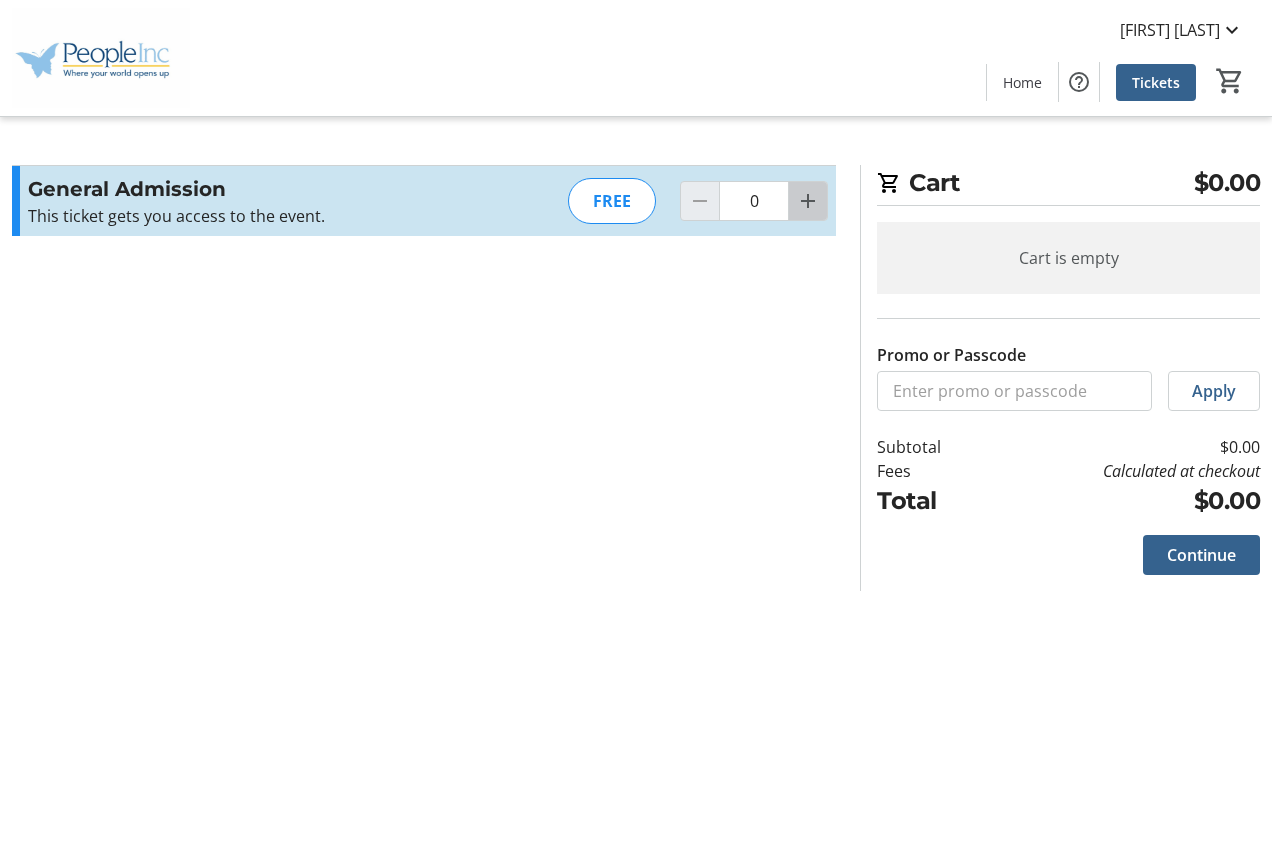 click at bounding box center (808, 201) 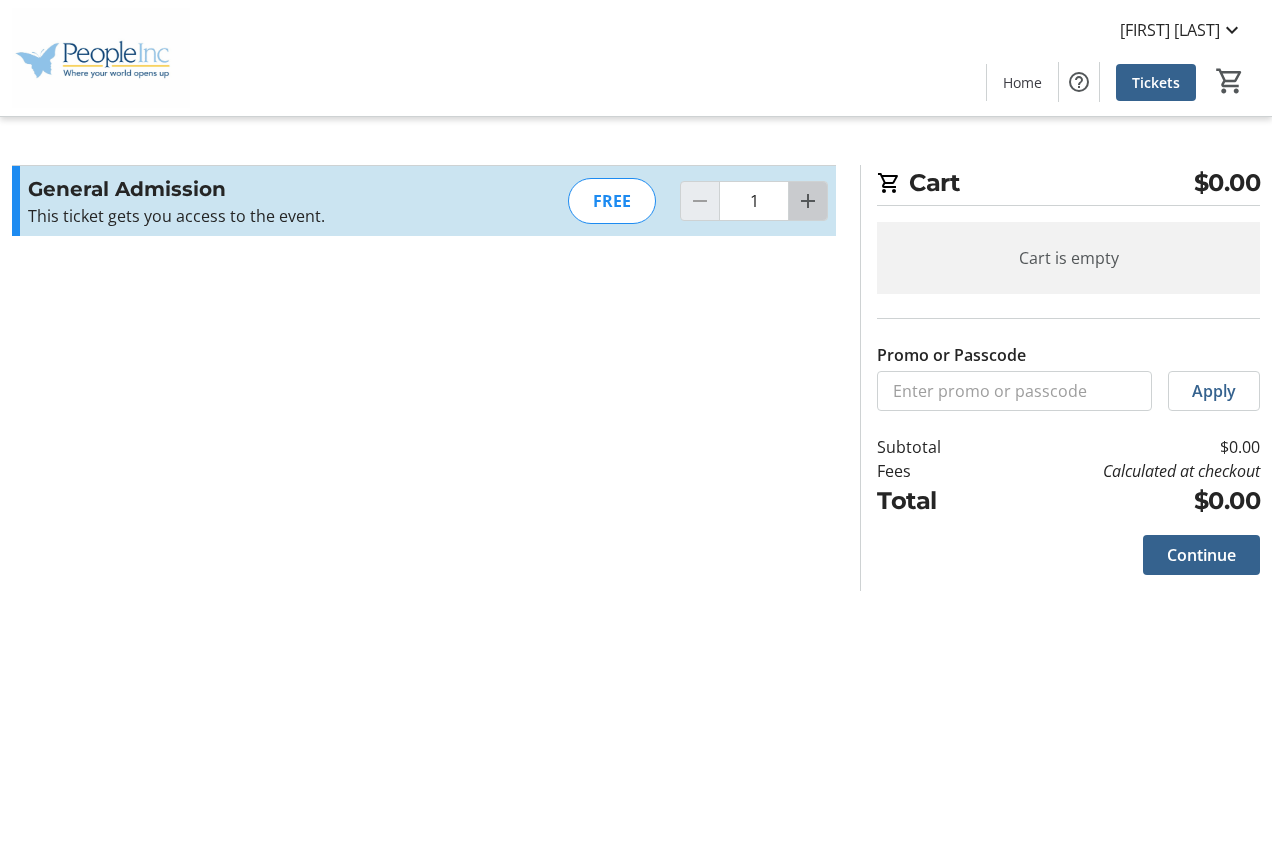 click at bounding box center (808, 201) 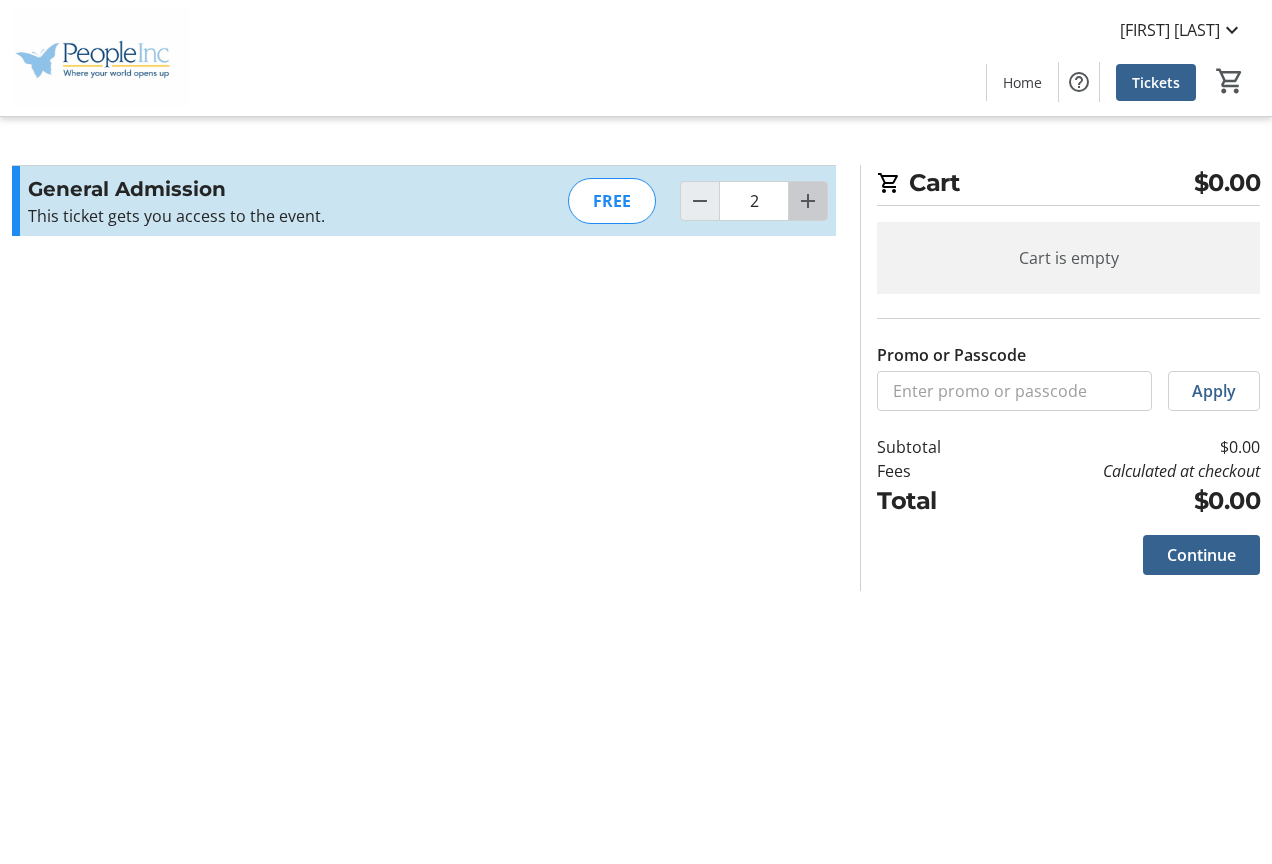 click at bounding box center (808, 201) 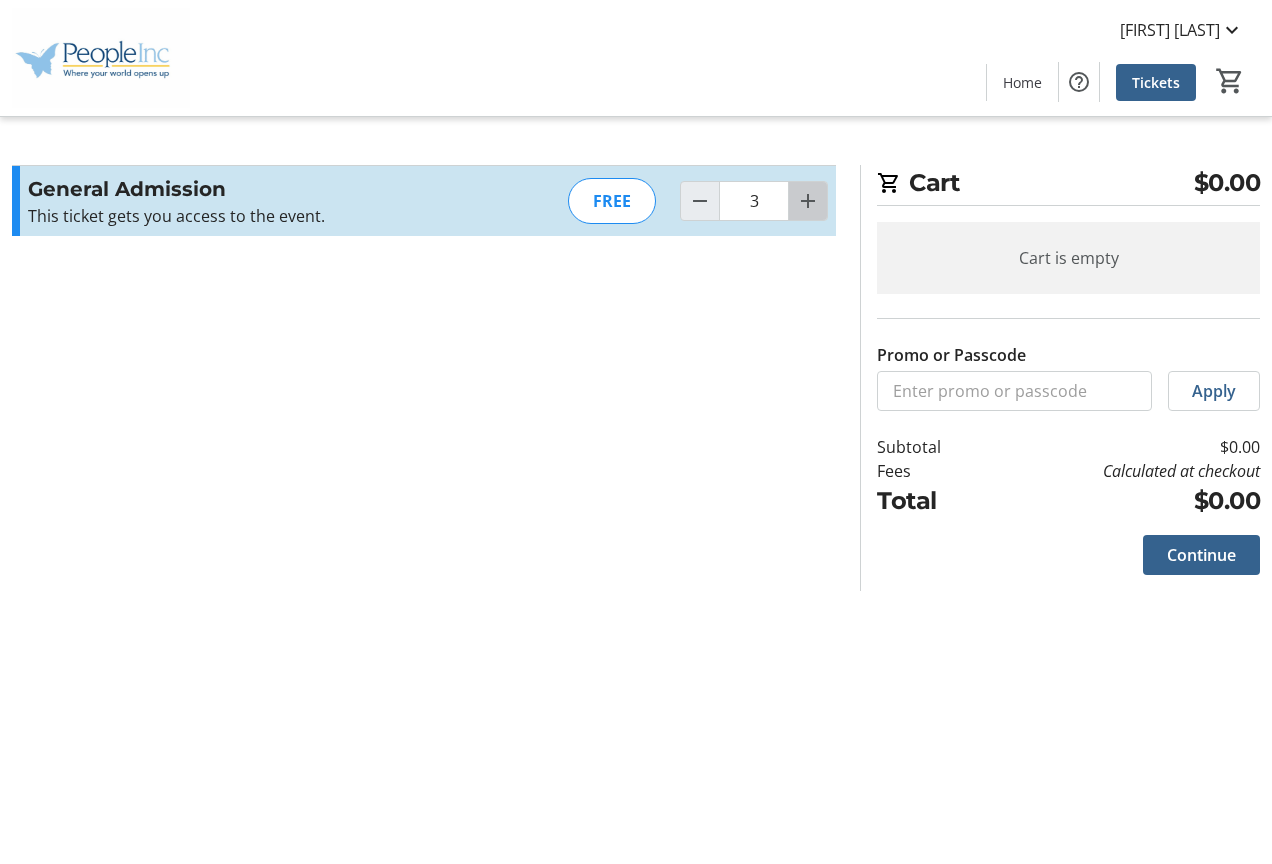 click at bounding box center (808, 201) 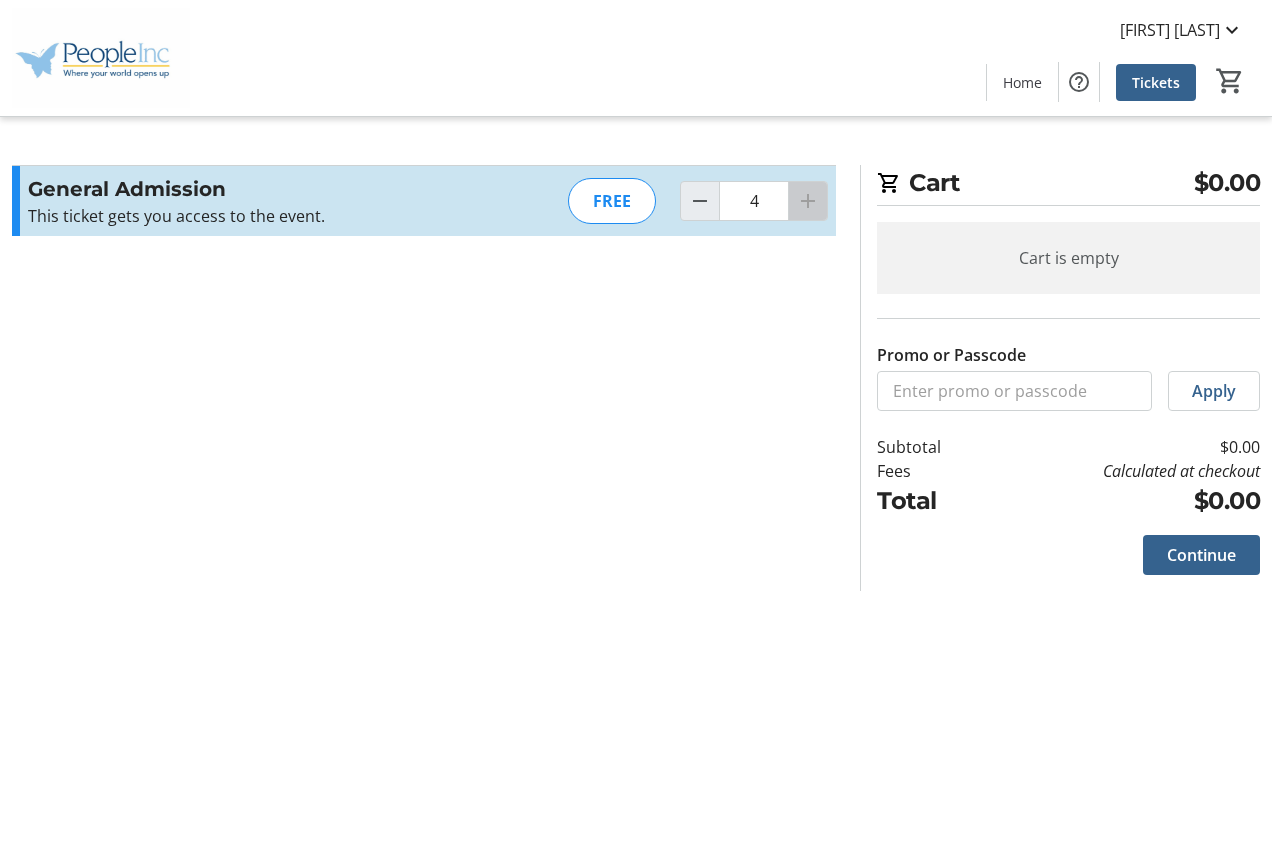 click at bounding box center [808, 201] 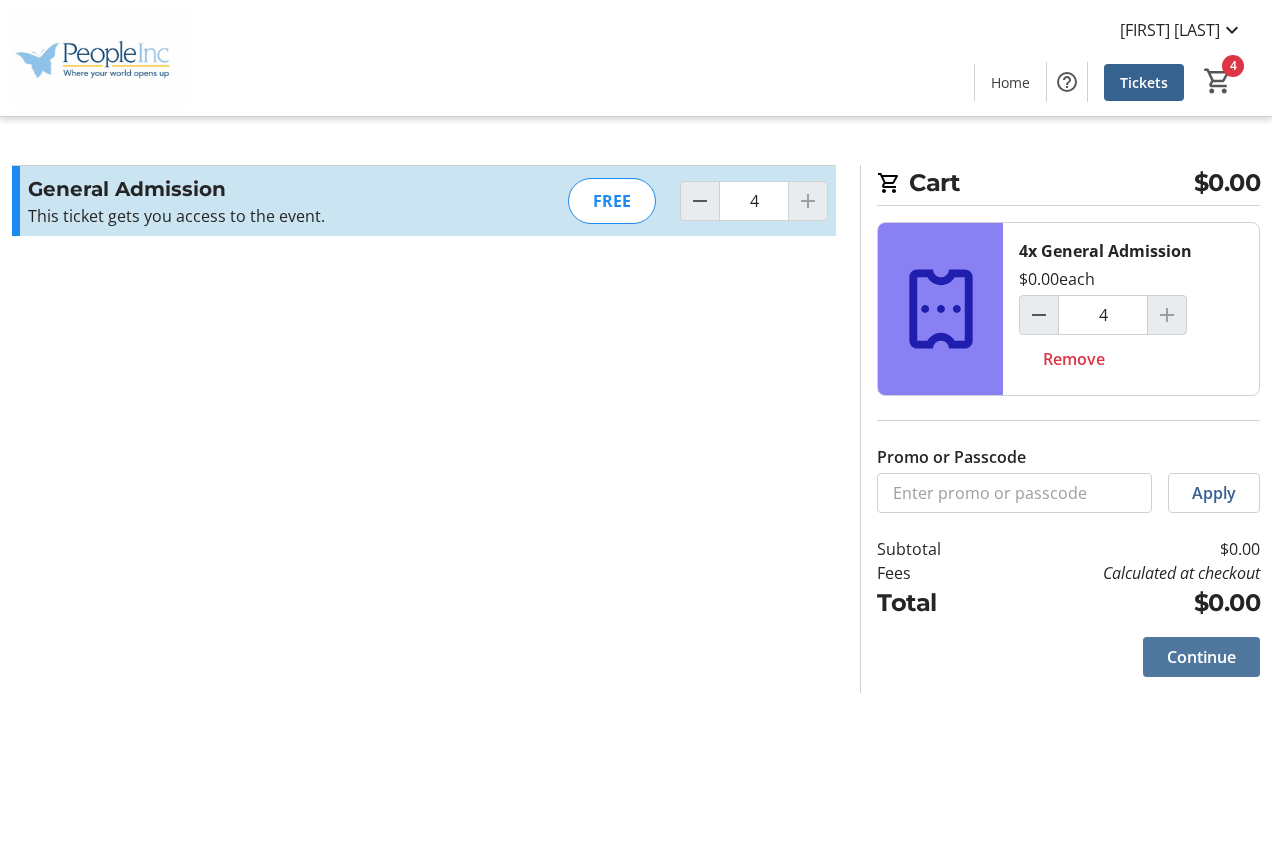 click on "Continue" at bounding box center (1201, 657) 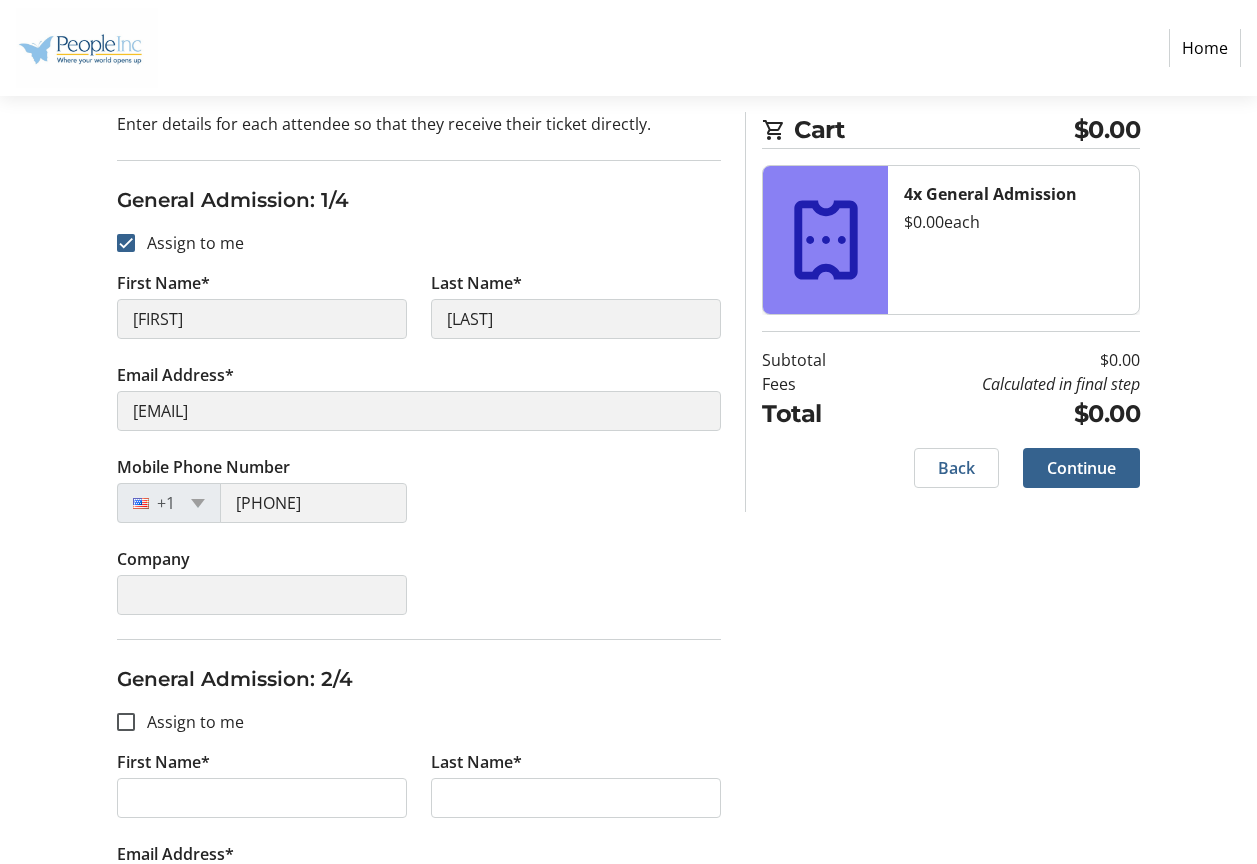 scroll, scrollTop: 400, scrollLeft: 0, axis: vertical 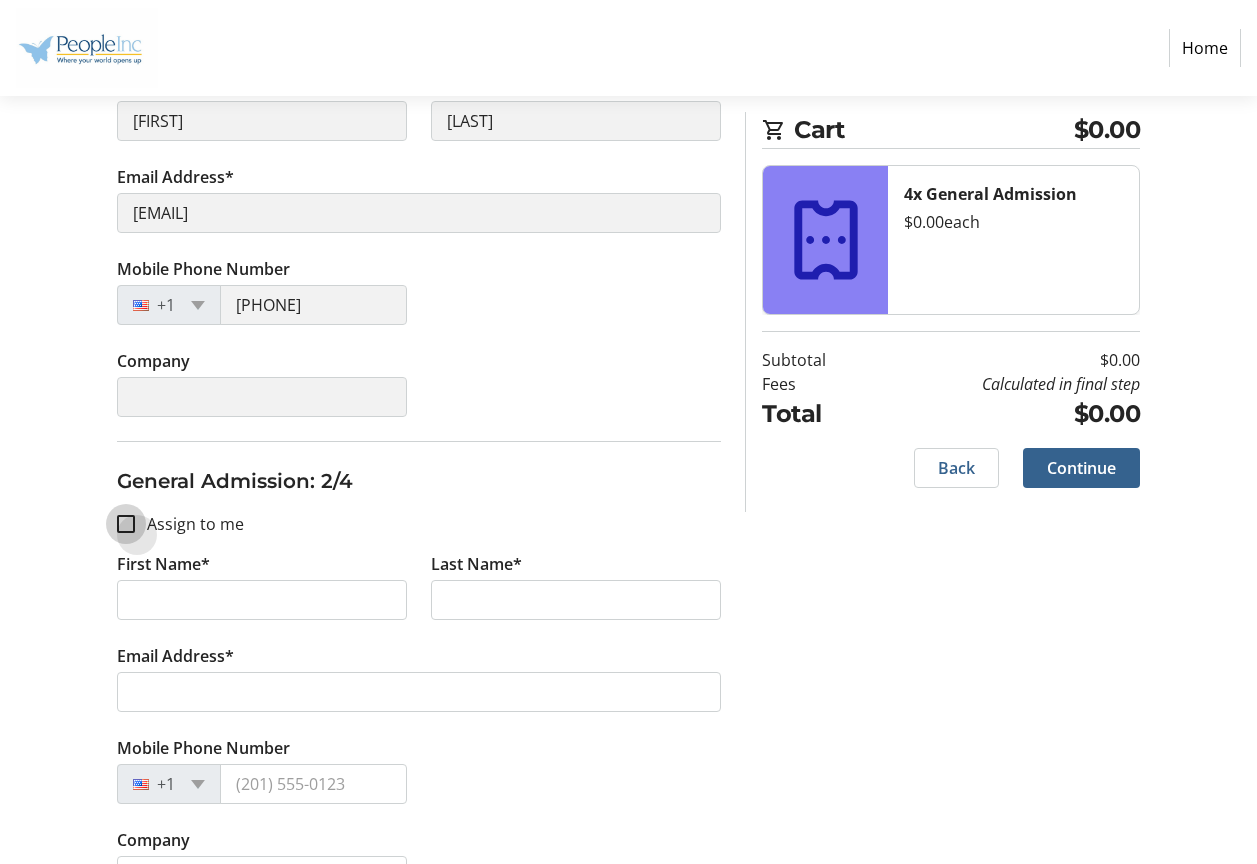 click on "Assign to me" at bounding box center (126, 524) 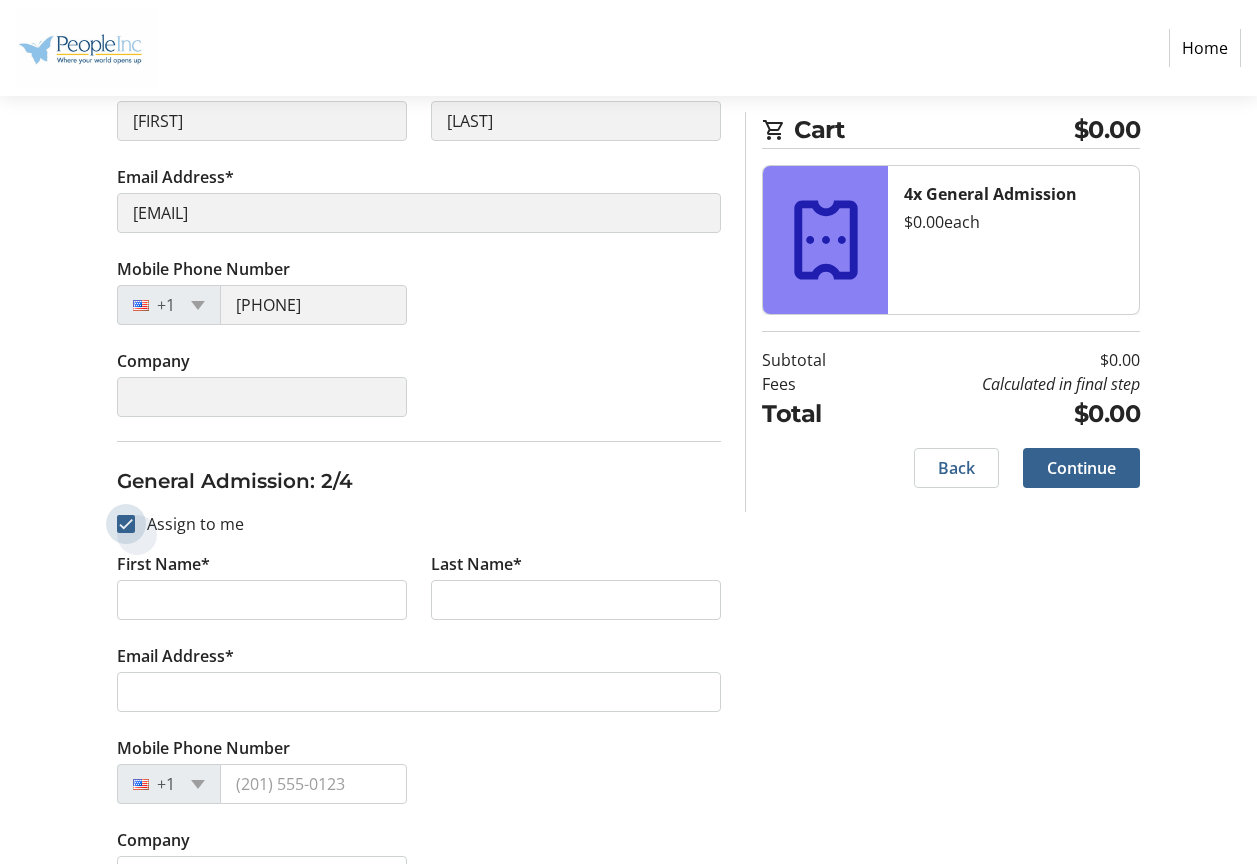 checkbox on "true" 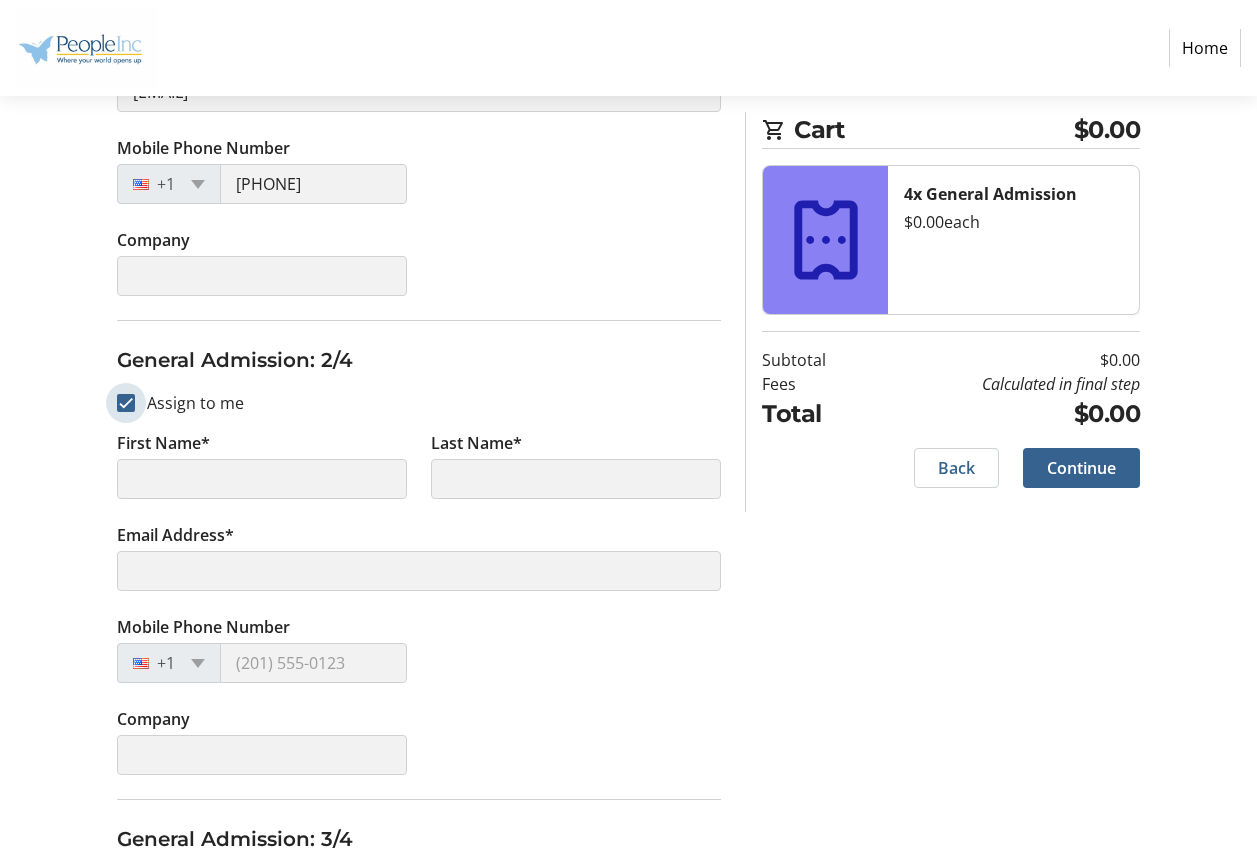 scroll, scrollTop: 900, scrollLeft: 0, axis: vertical 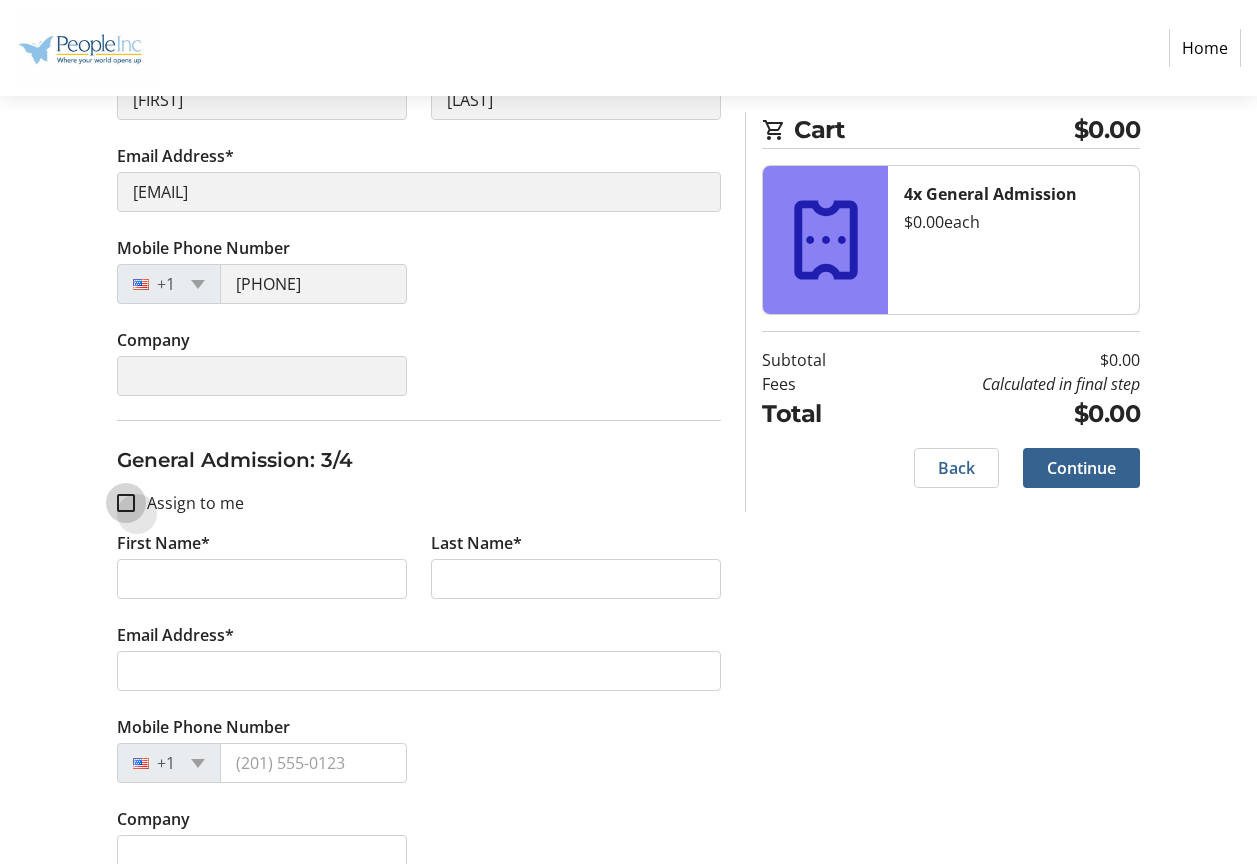 click on "Assign to me" at bounding box center (126, 503) 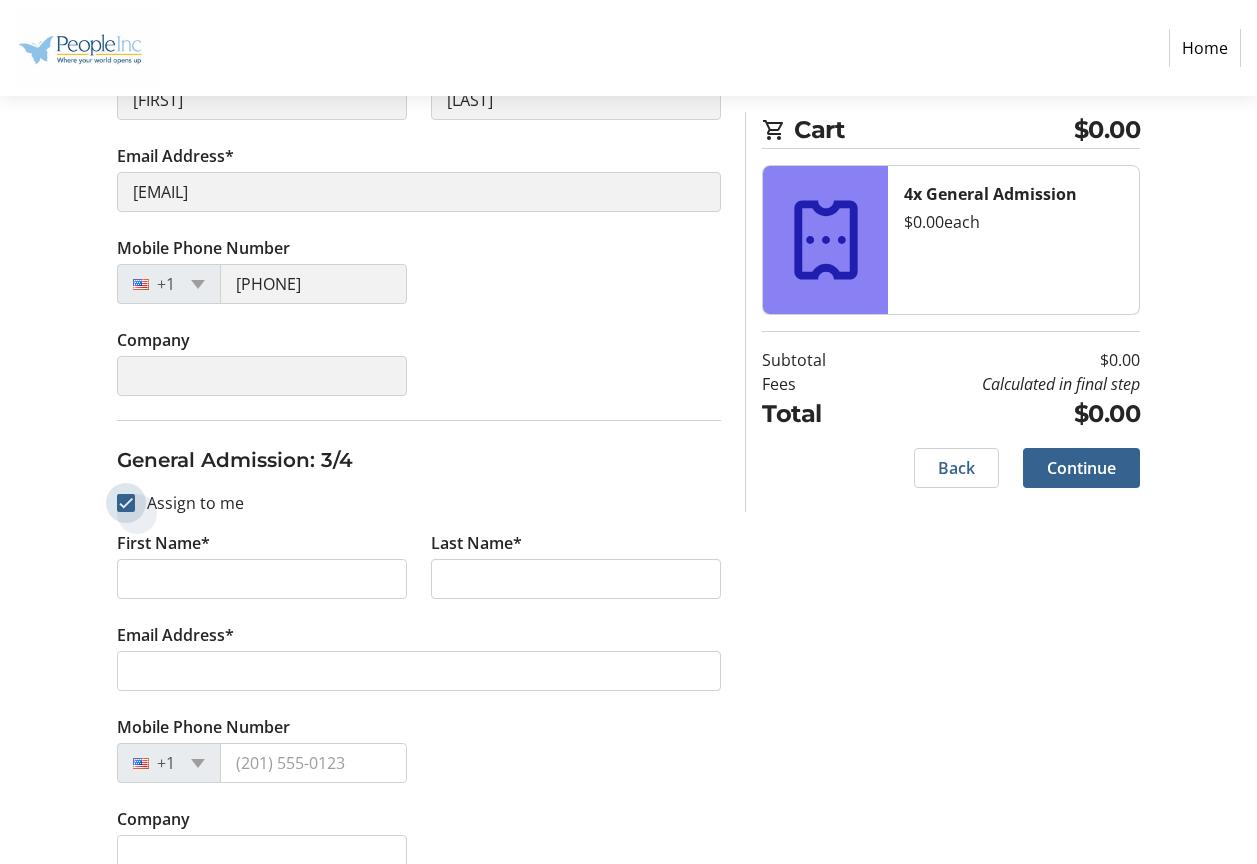 checkbox on "true" 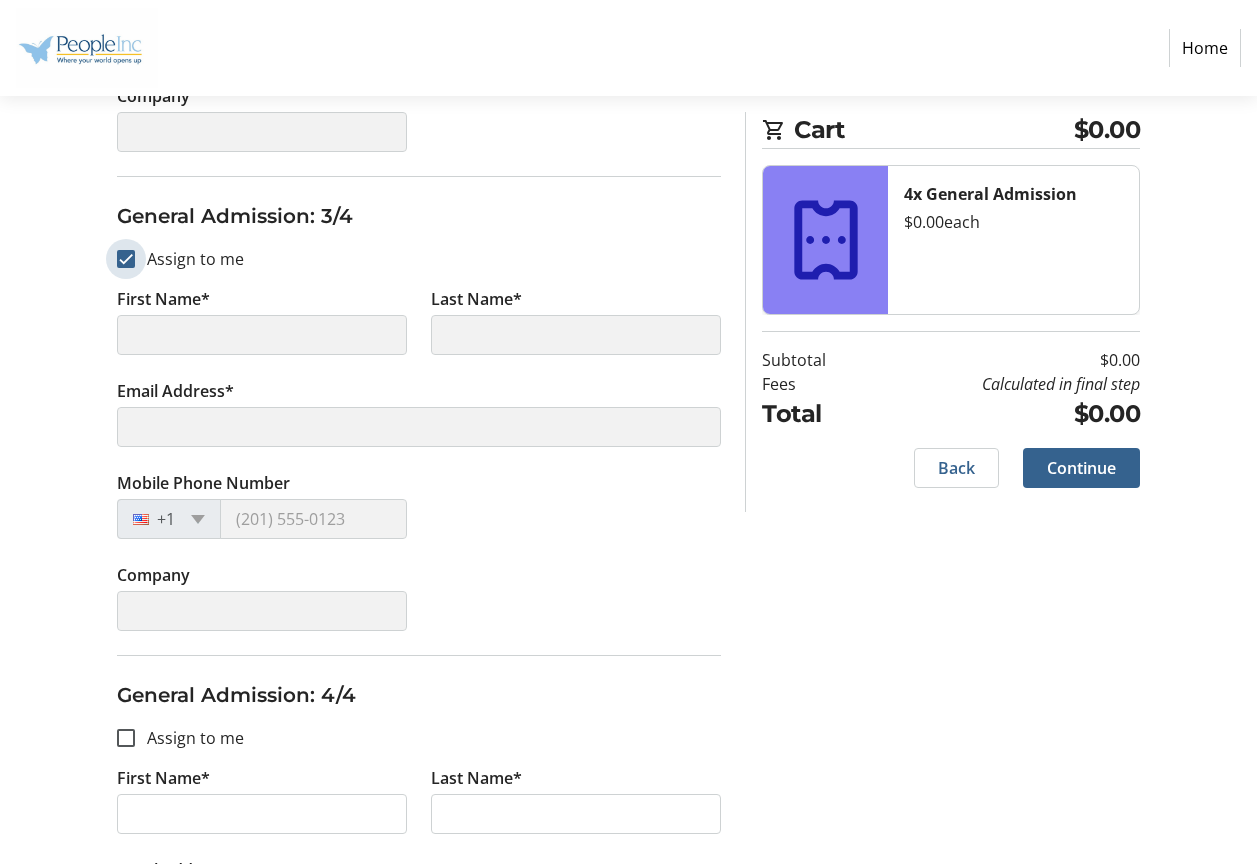 scroll, scrollTop: 1400, scrollLeft: 0, axis: vertical 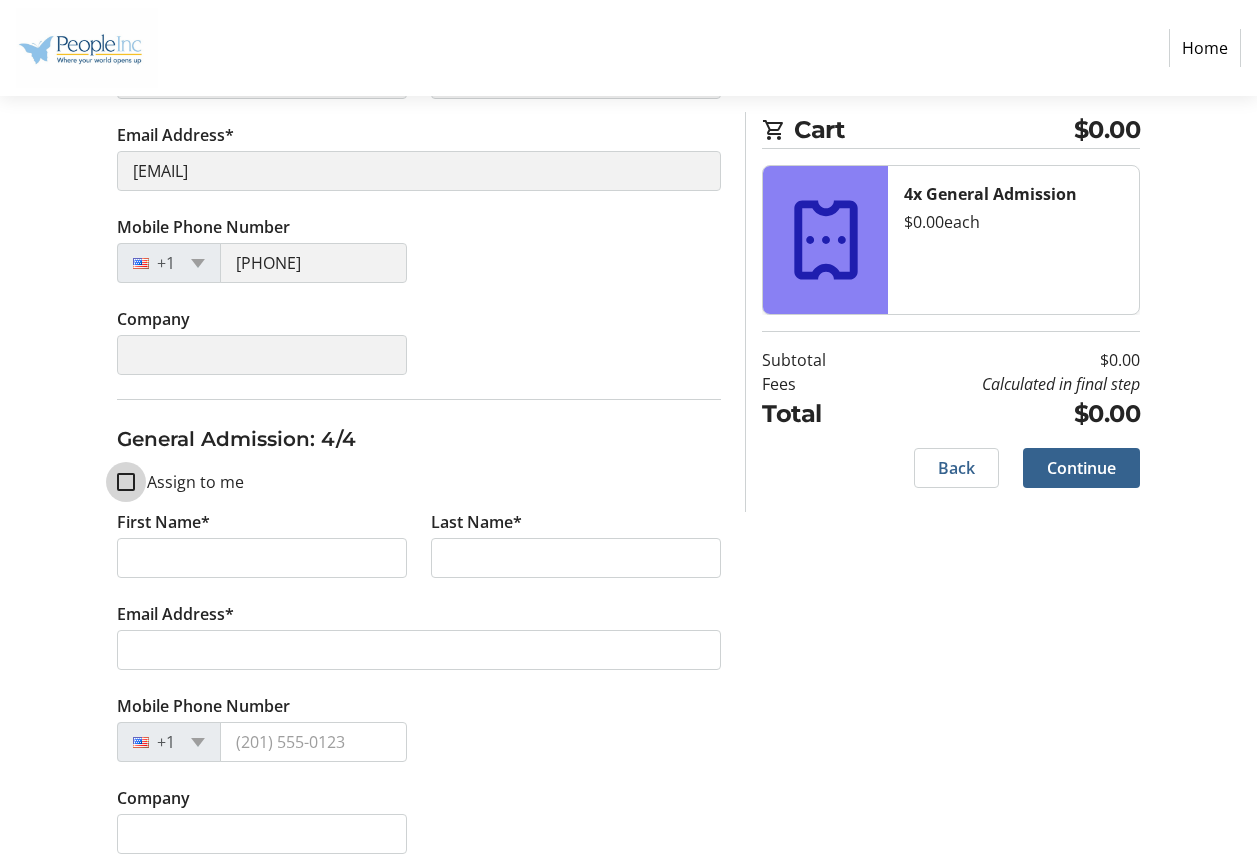 click on "Assign to me" at bounding box center (126, 482) 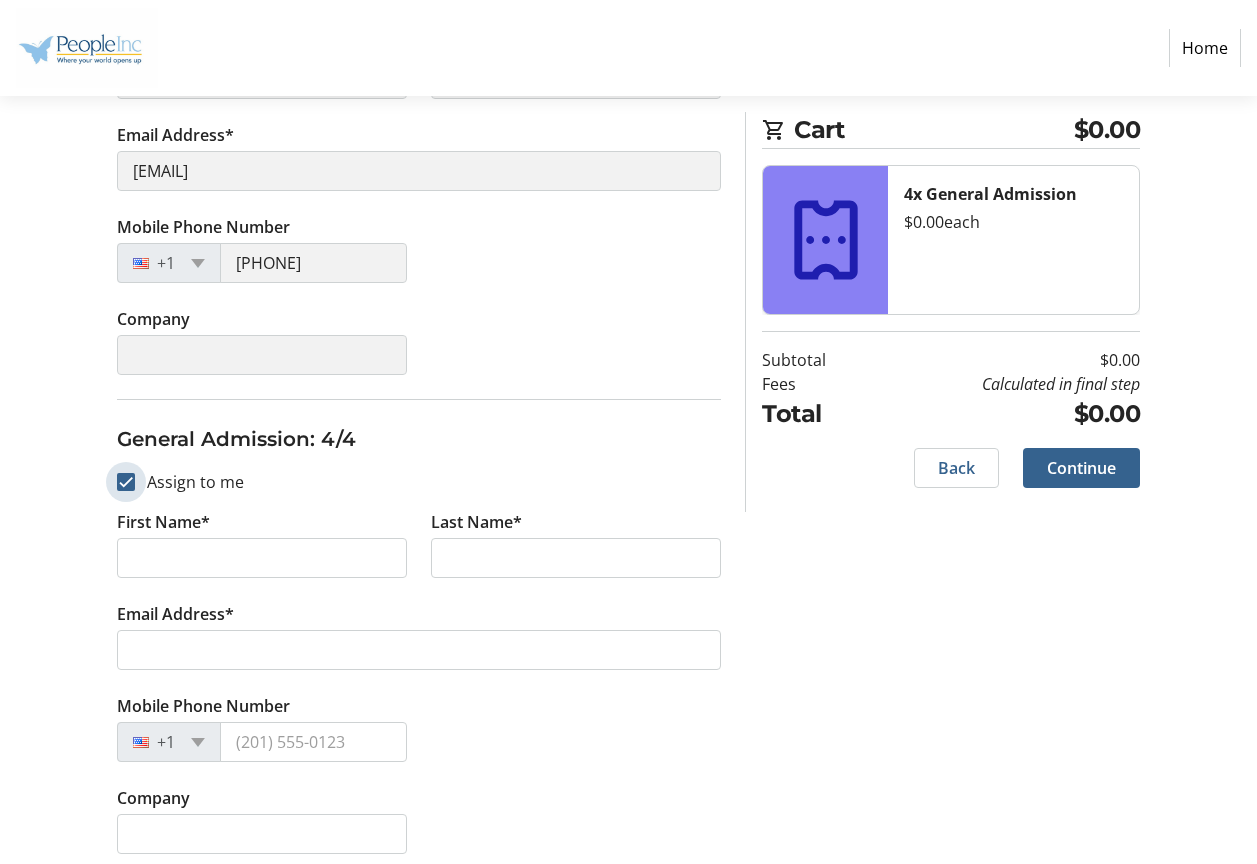 checkbox on "true" 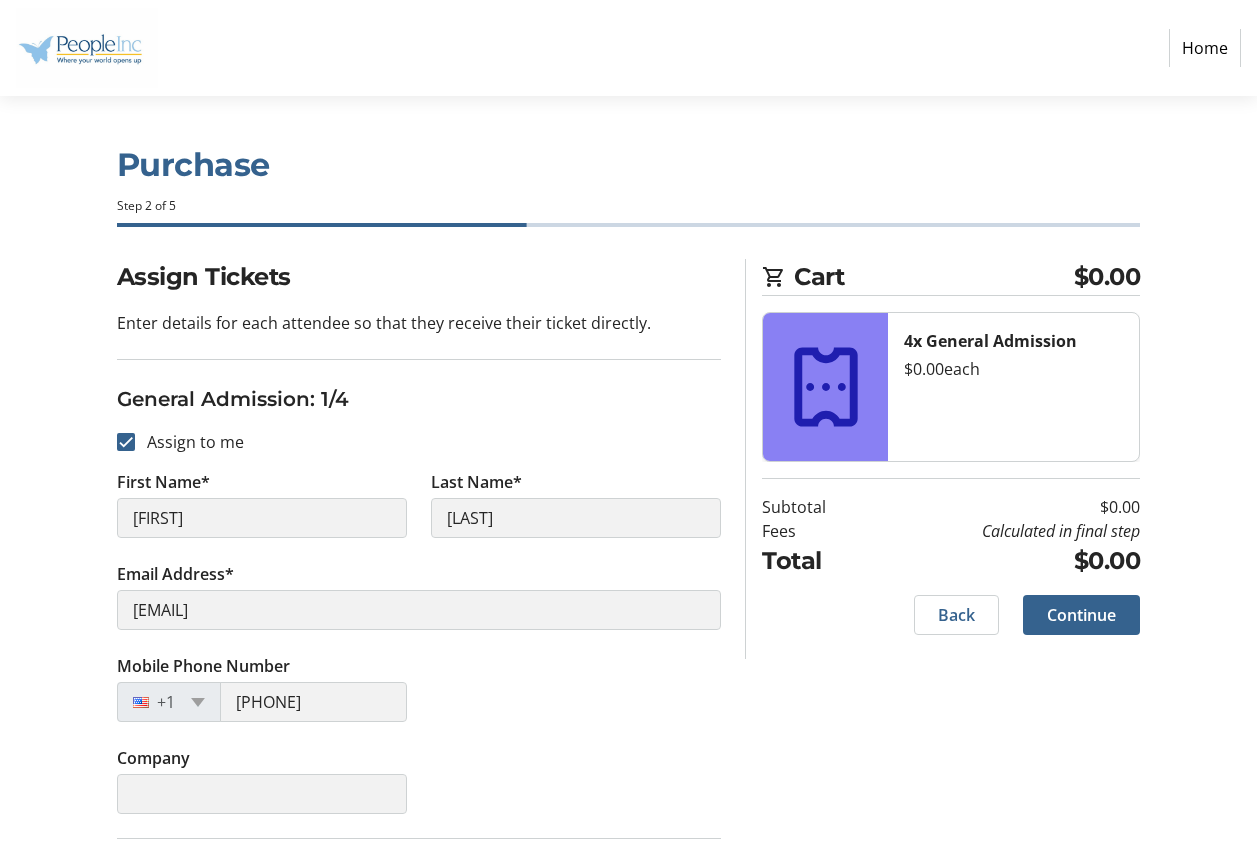 scroll, scrollTop: 0, scrollLeft: 0, axis: both 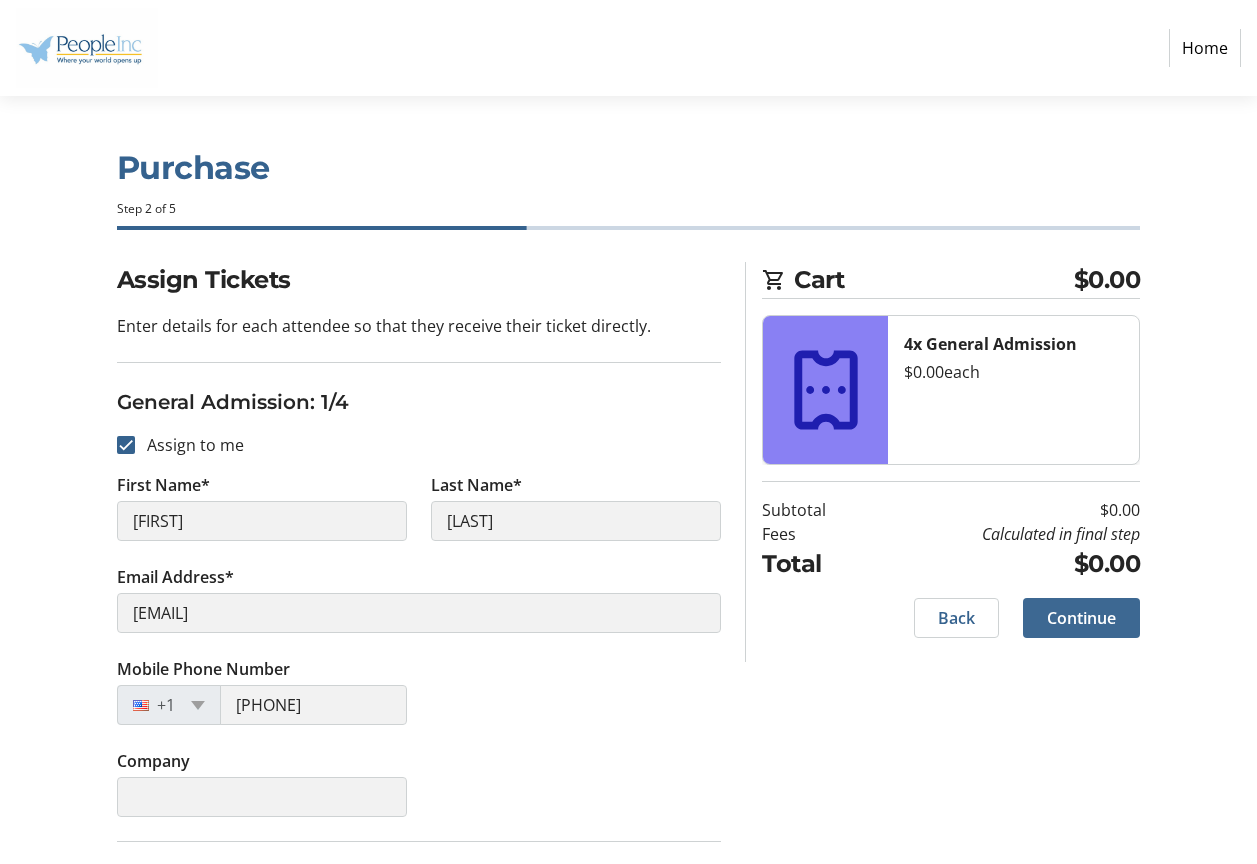 click on "Continue" at bounding box center [1081, 618] 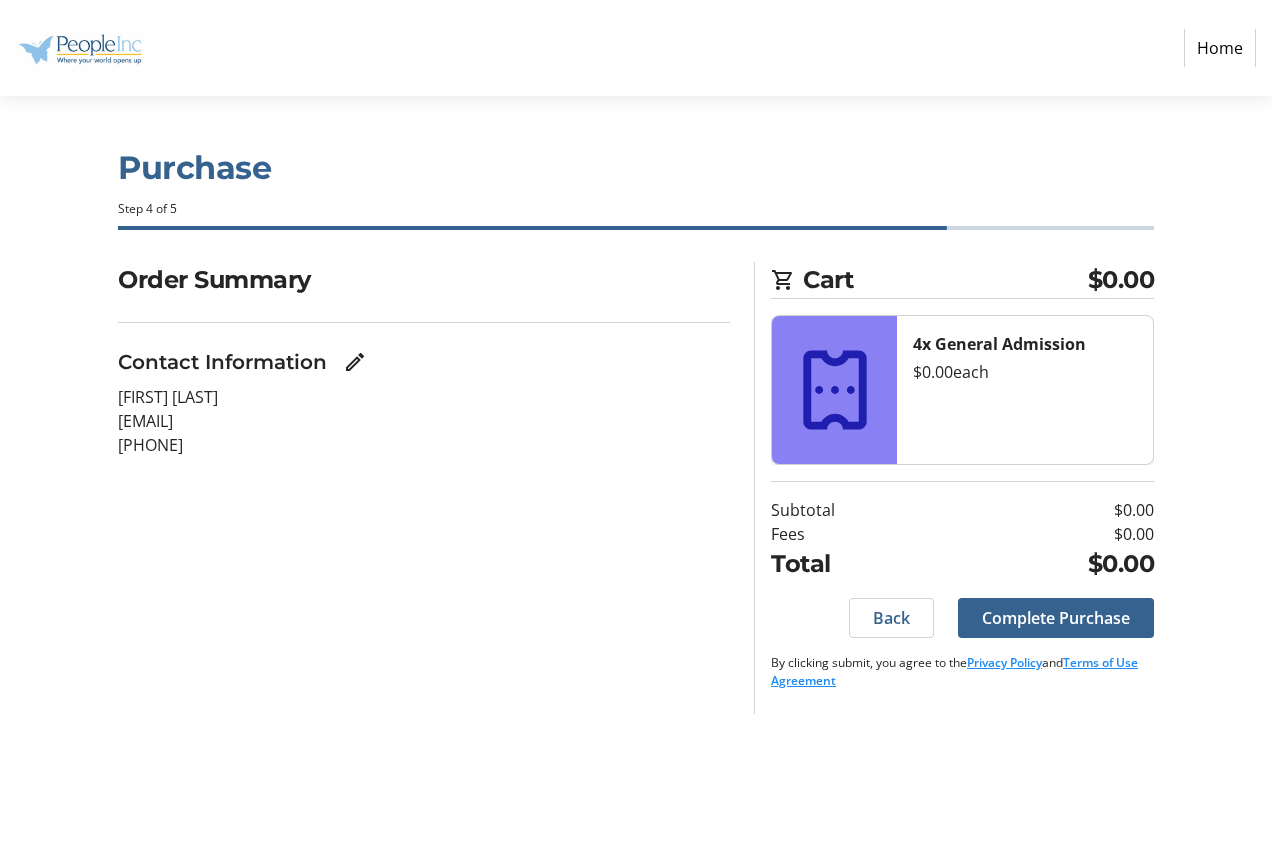click on "Complete Purchase" at bounding box center [1056, 618] 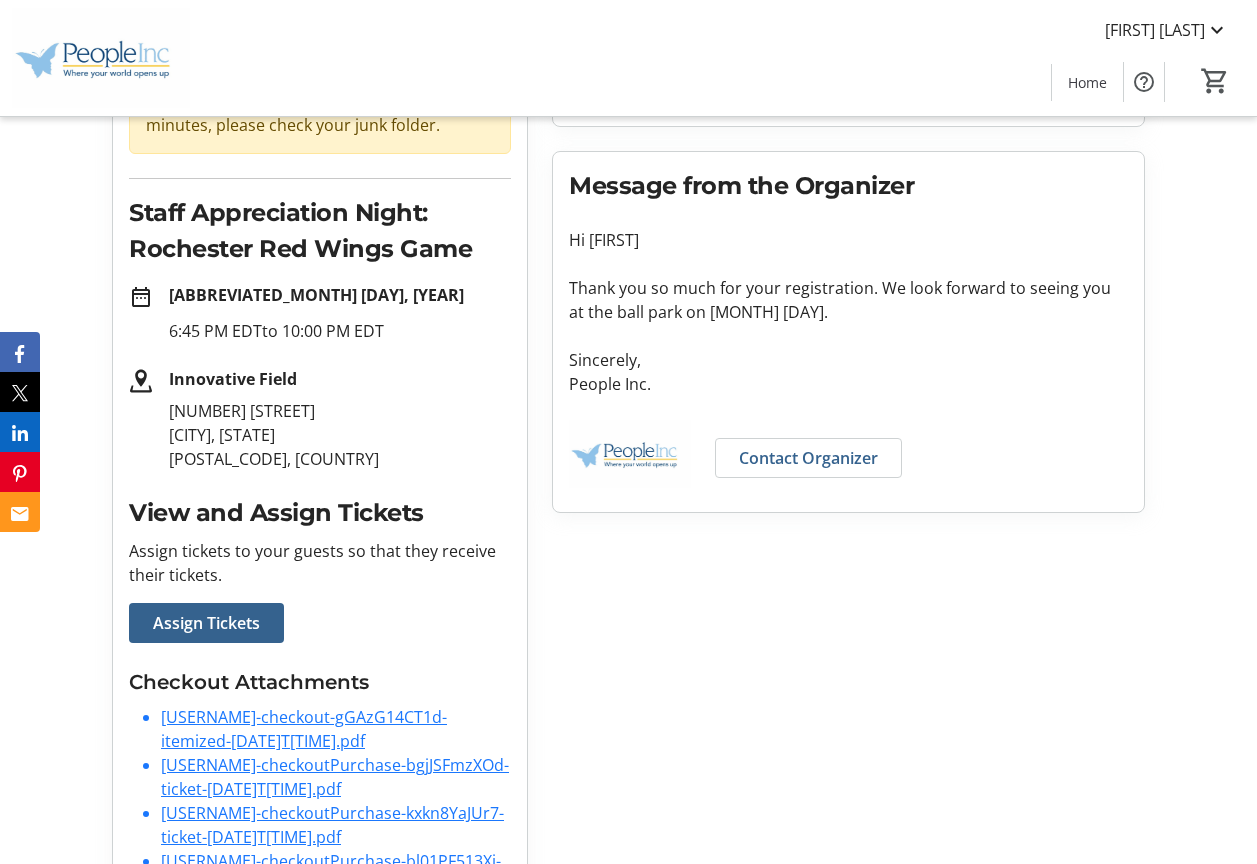scroll, scrollTop: 0, scrollLeft: 0, axis: both 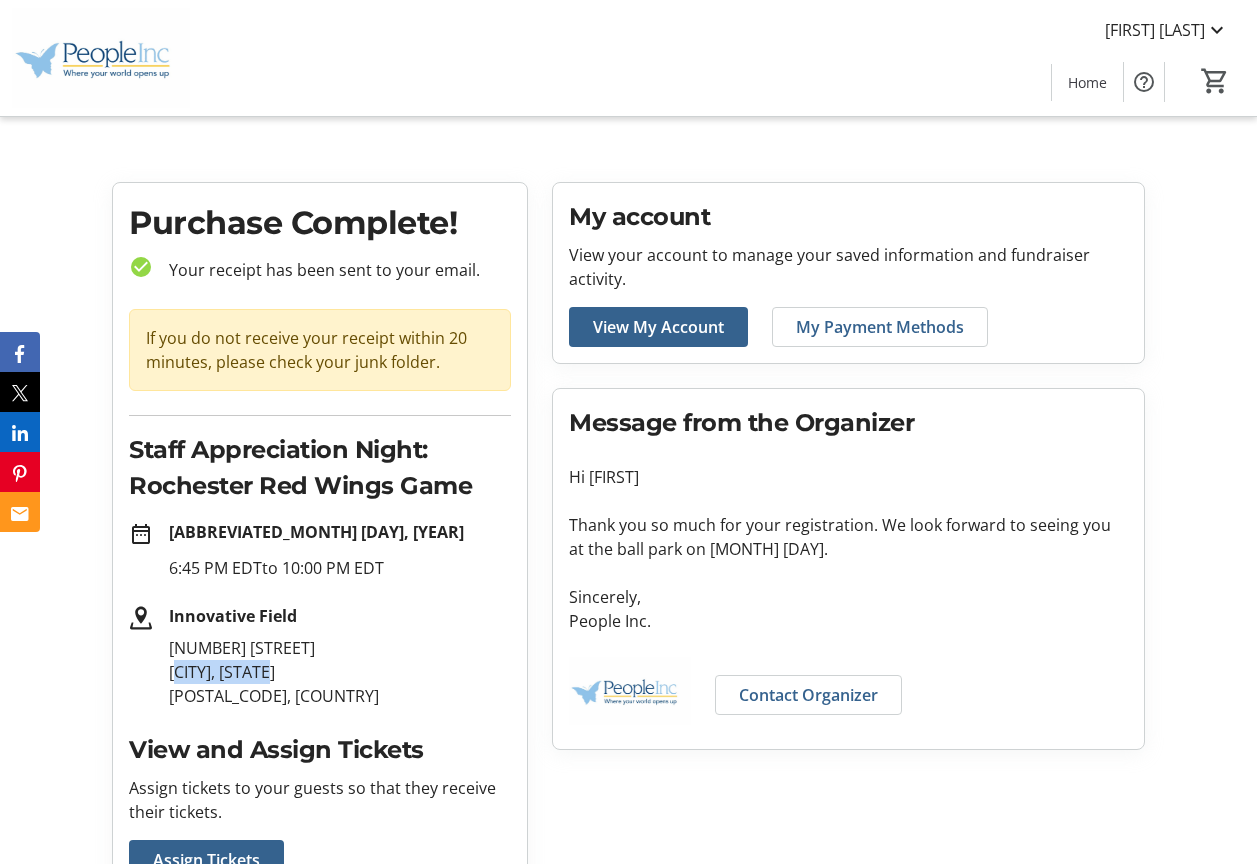 drag, startPoint x: 173, startPoint y: 671, endPoint x: 302, endPoint y: 680, distance: 129.31357 